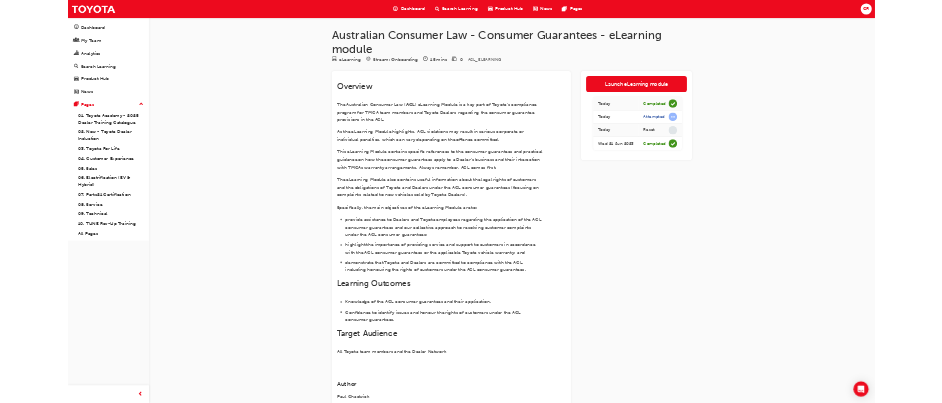 scroll, scrollTop: 0, scrollLeft: 0, axis: both 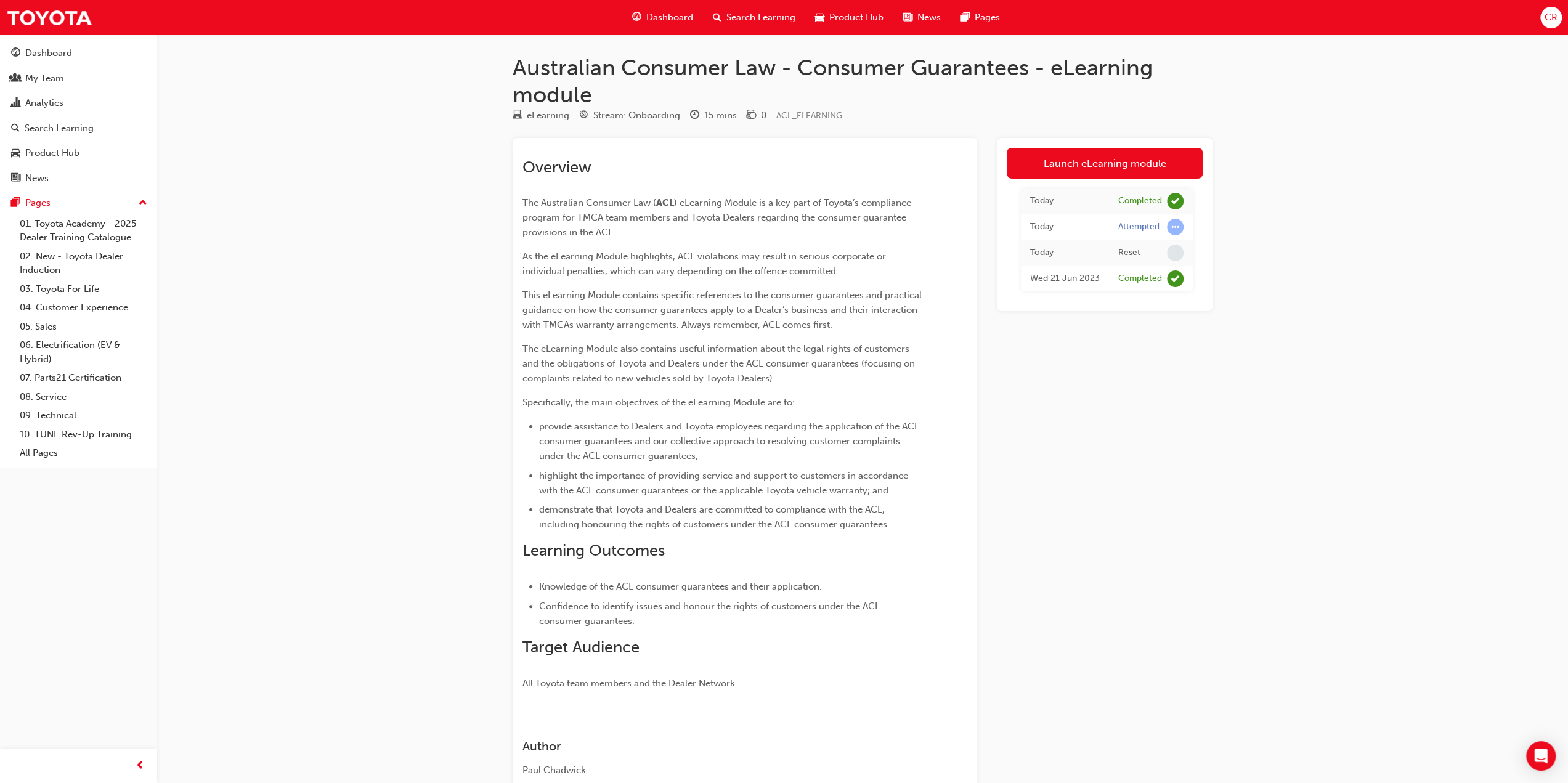 drag, startPoint x: 756, startPoint y: 30, endPoint x: 757, endPoint y: 17, distance: 13.038405 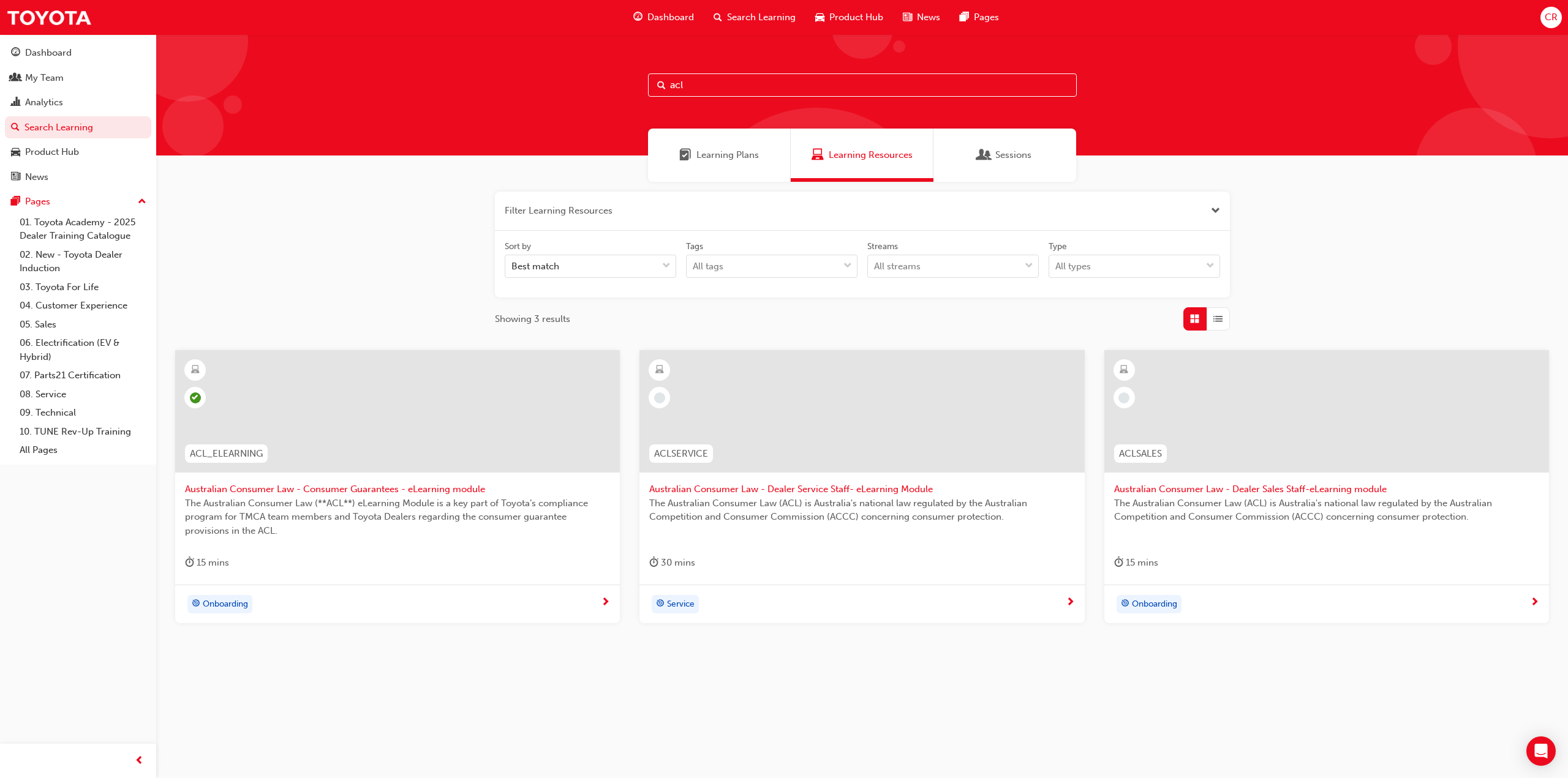 click on "acl" at bounding box center (862, 85) 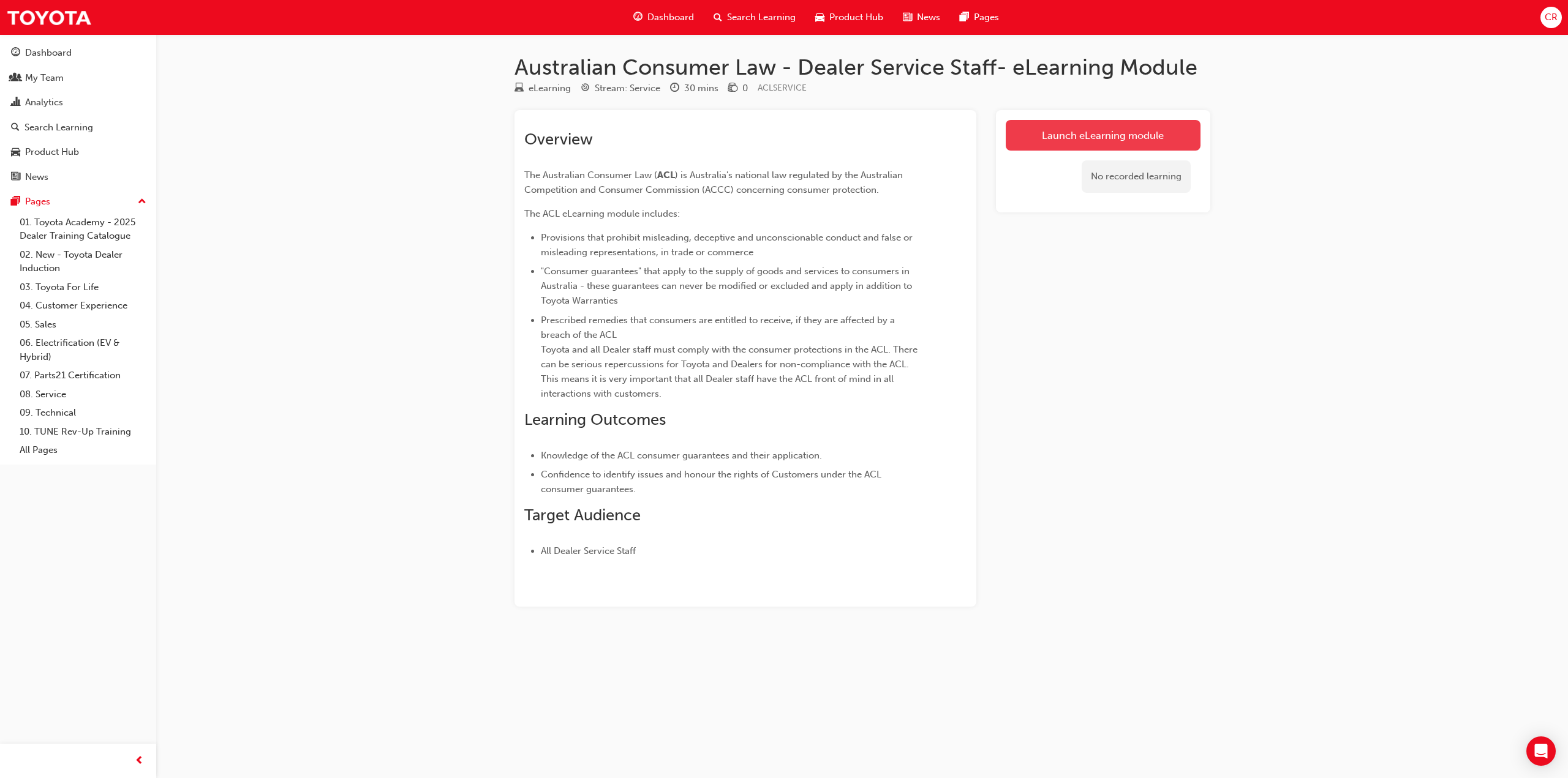click on "Launch eLearning module No recorded learning" at bounding box center [1103, 161] 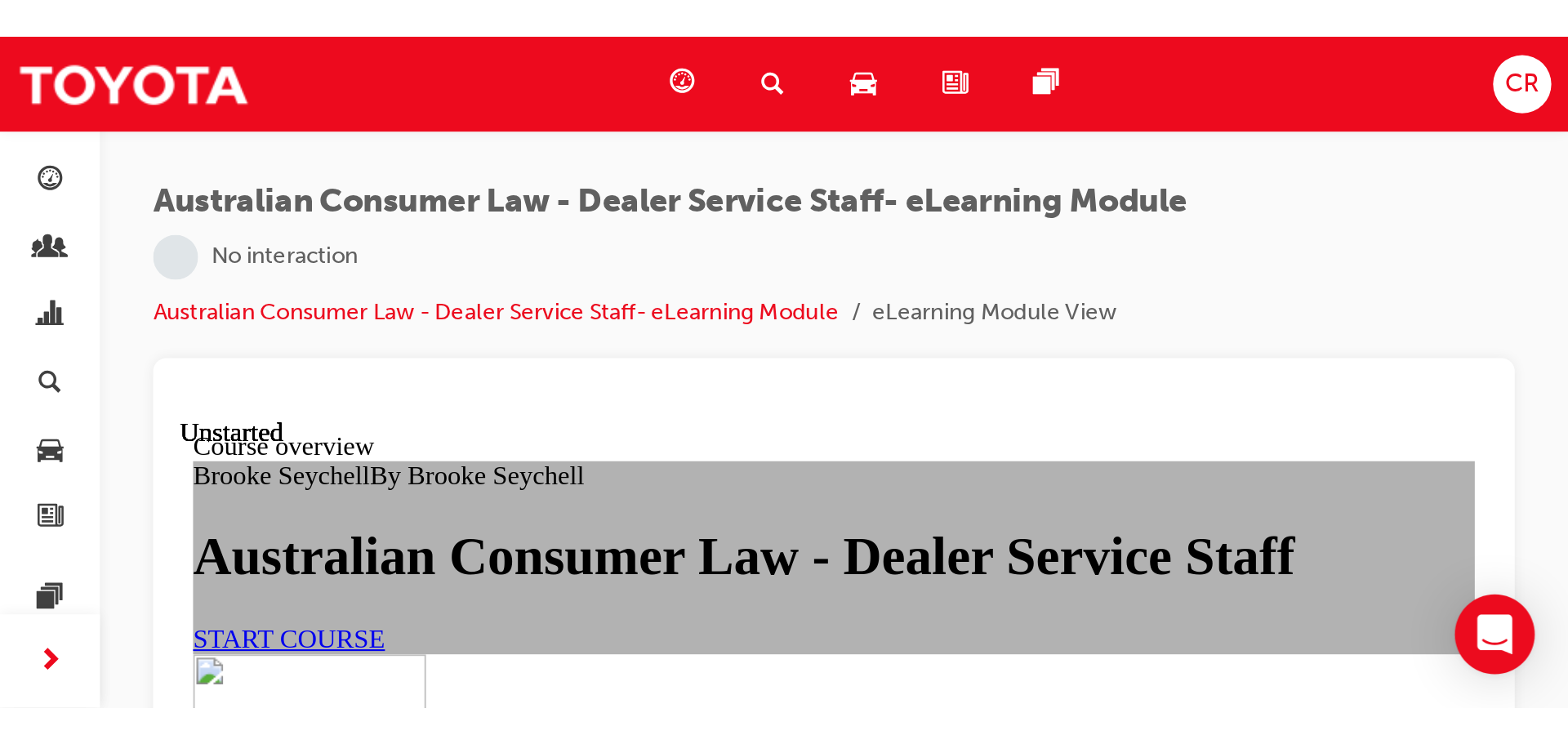 scroll, scrollTop: 0, scrollLeft: 0, axis: both 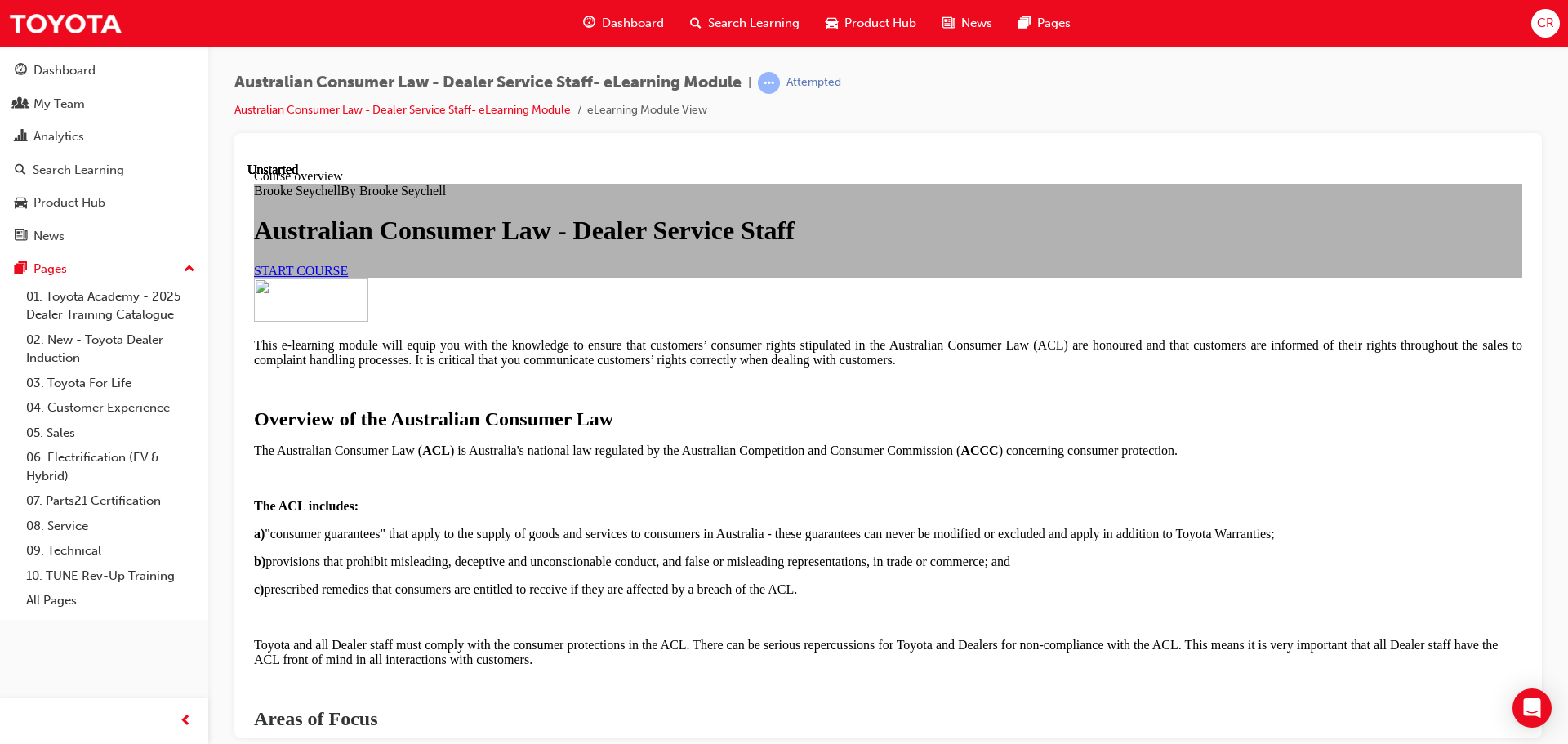 click on "START COURSE" at bounding box center [301, 270] 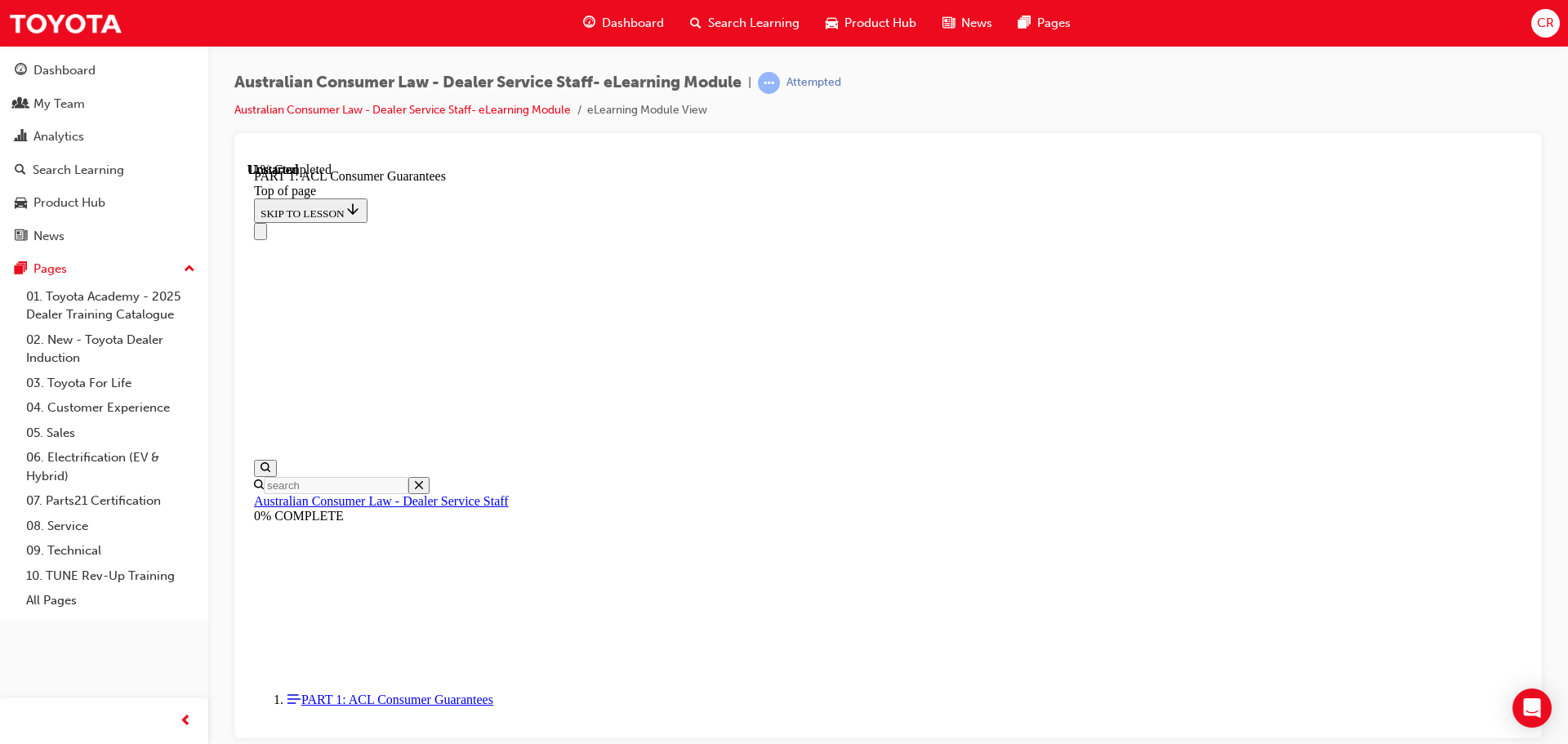 scroll, scrollTop: 2664, scrollLeft: 0, axis: vertical 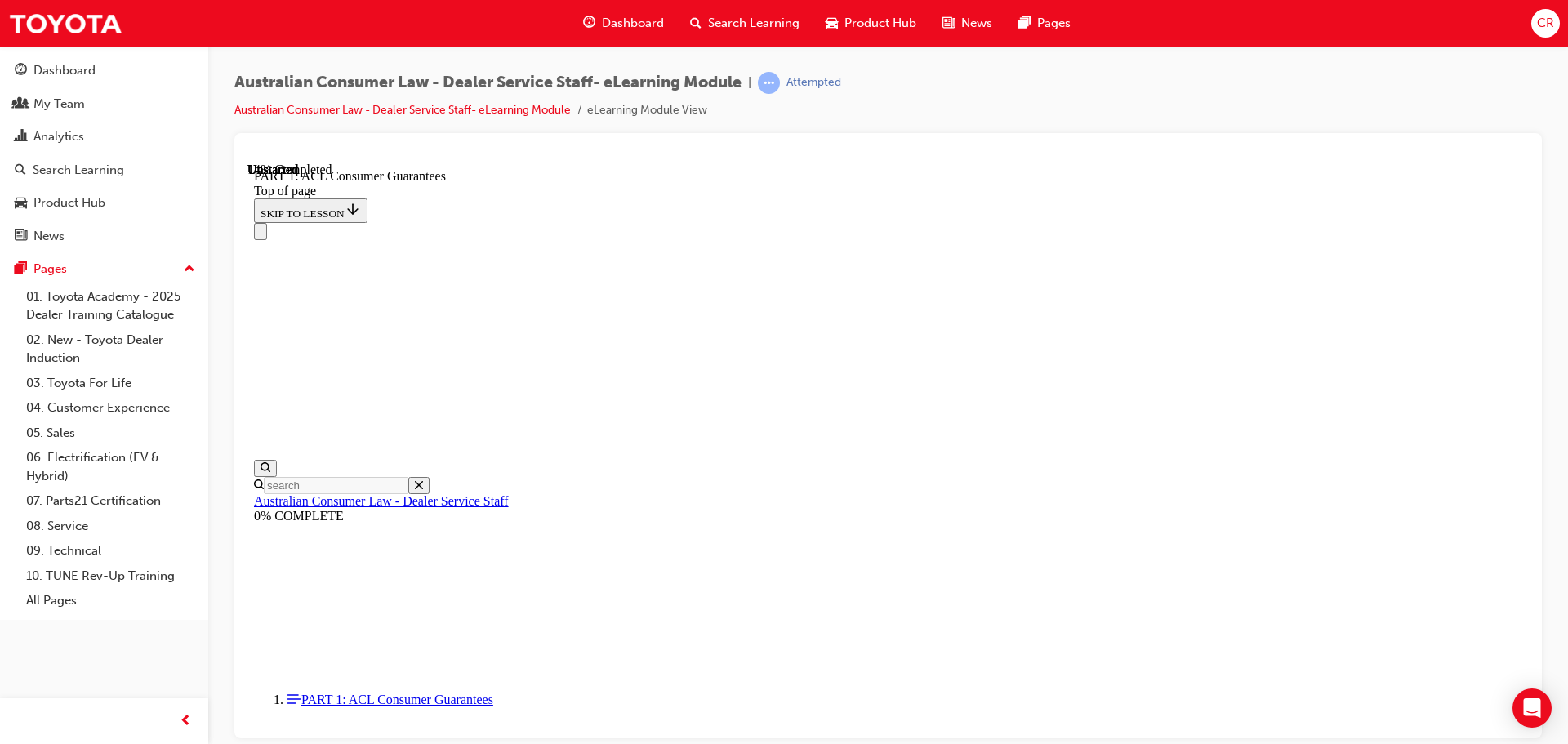 click on "CONTINUE" at bounding box center [288, 10082] 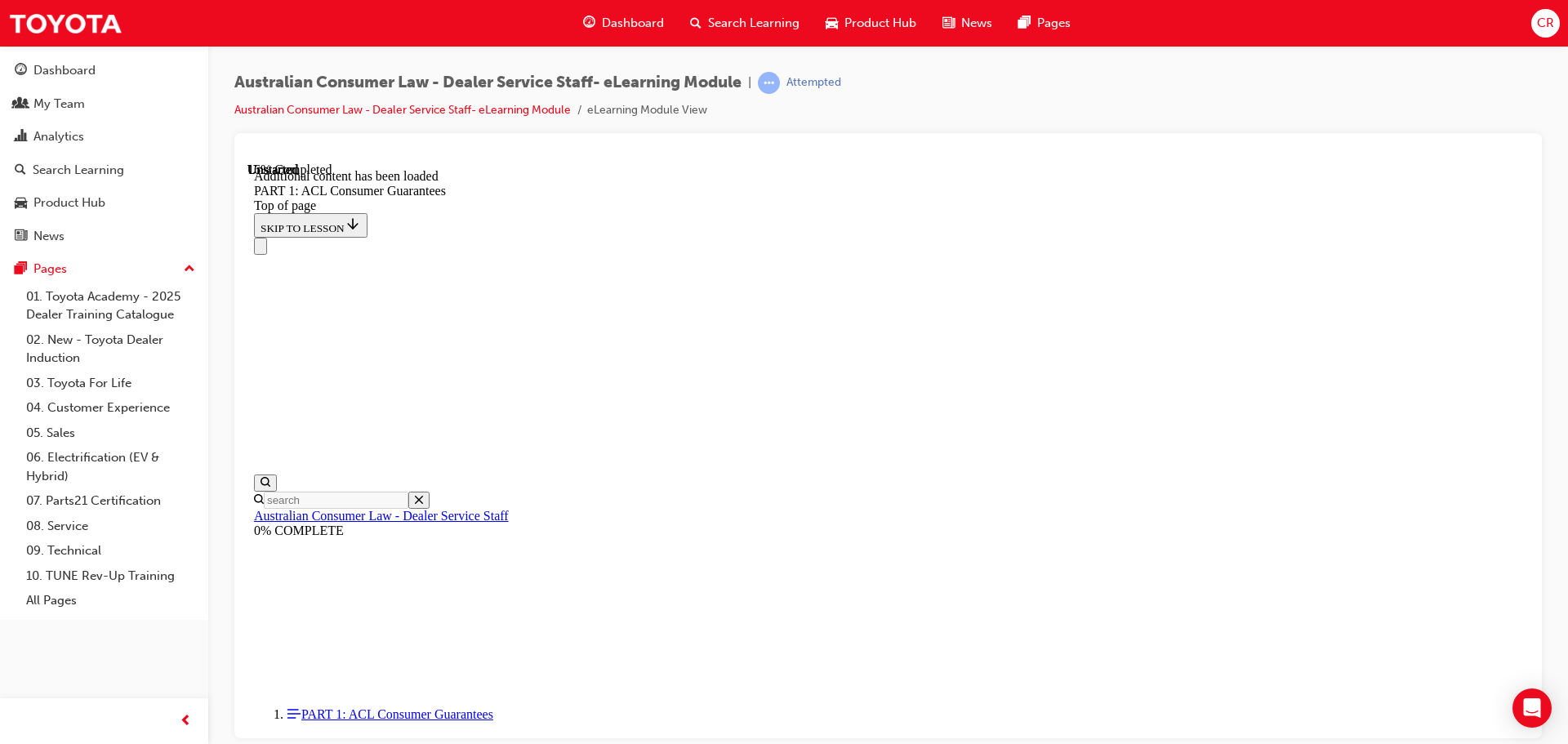scroll, scrollTop: 3120, scrollLeft: 0, axis: vertical 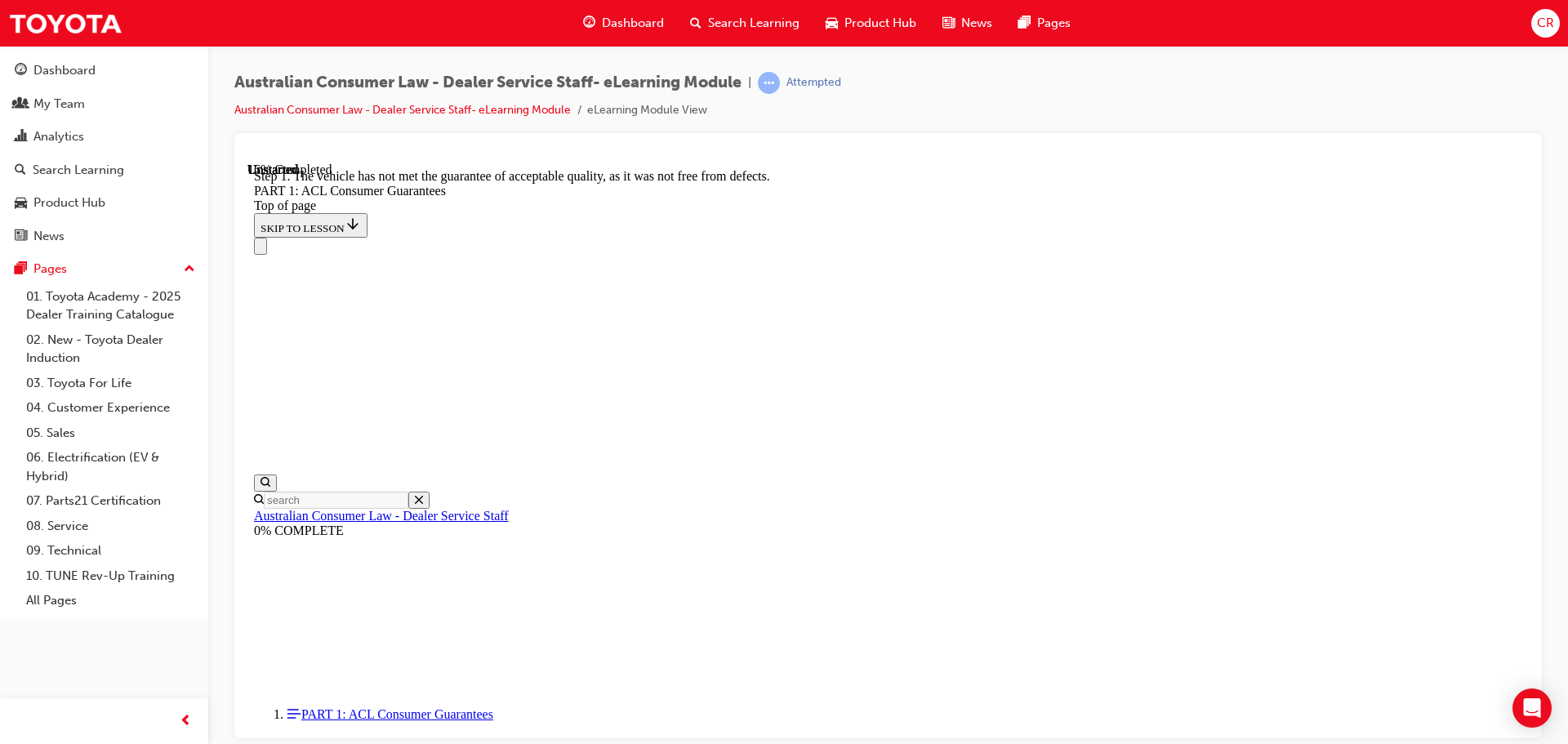 click 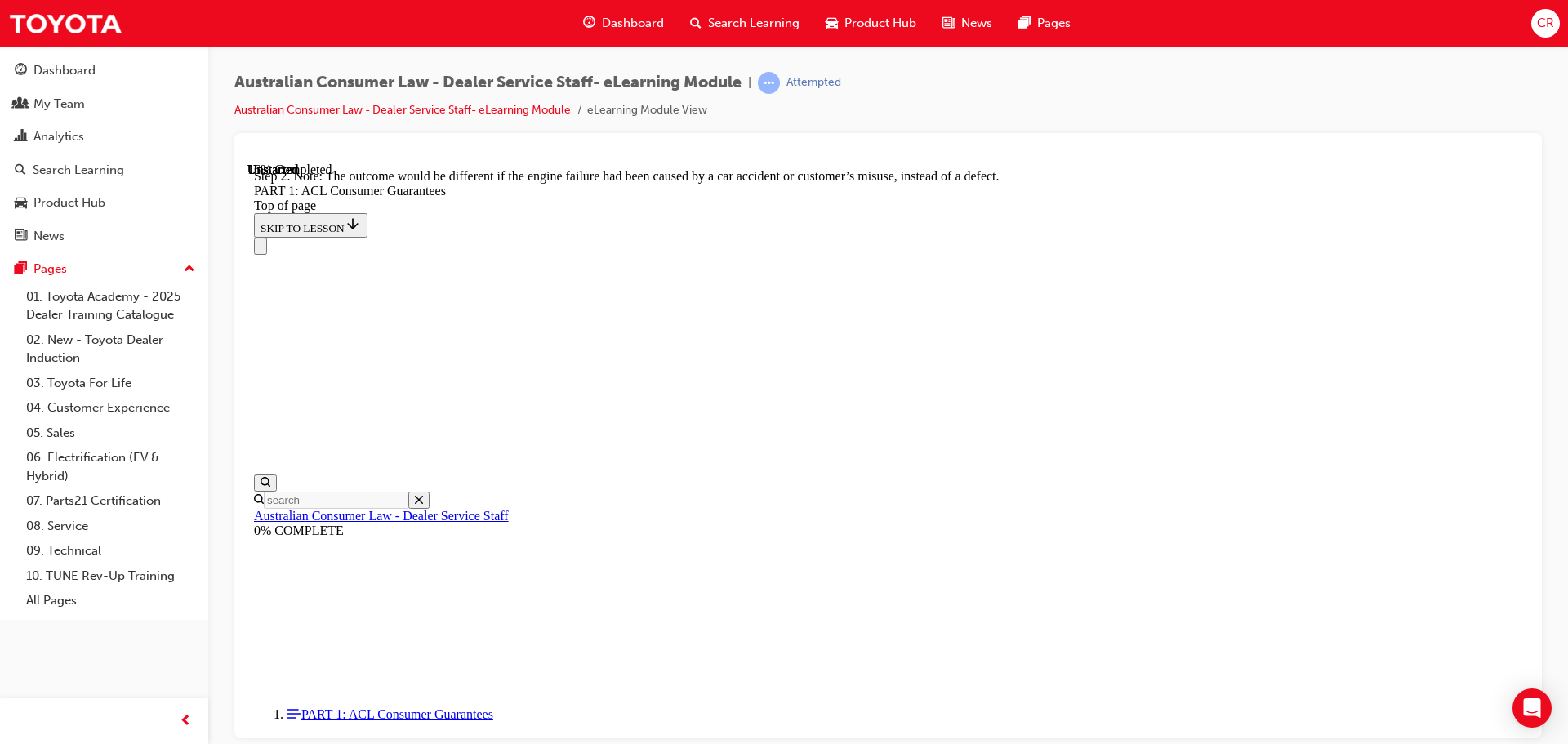 click 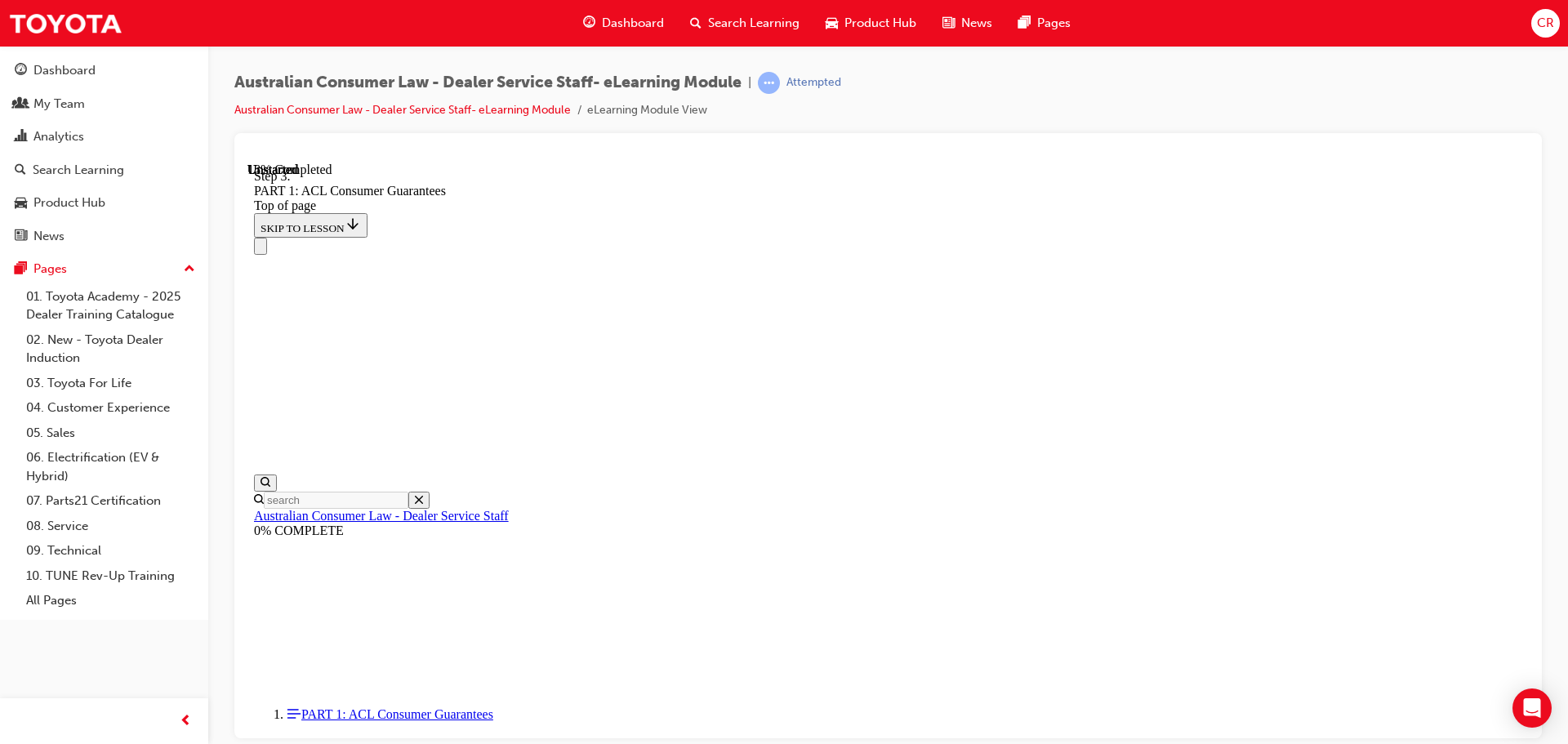 click on "CONTINUE" at bounding box center [288, 10500] 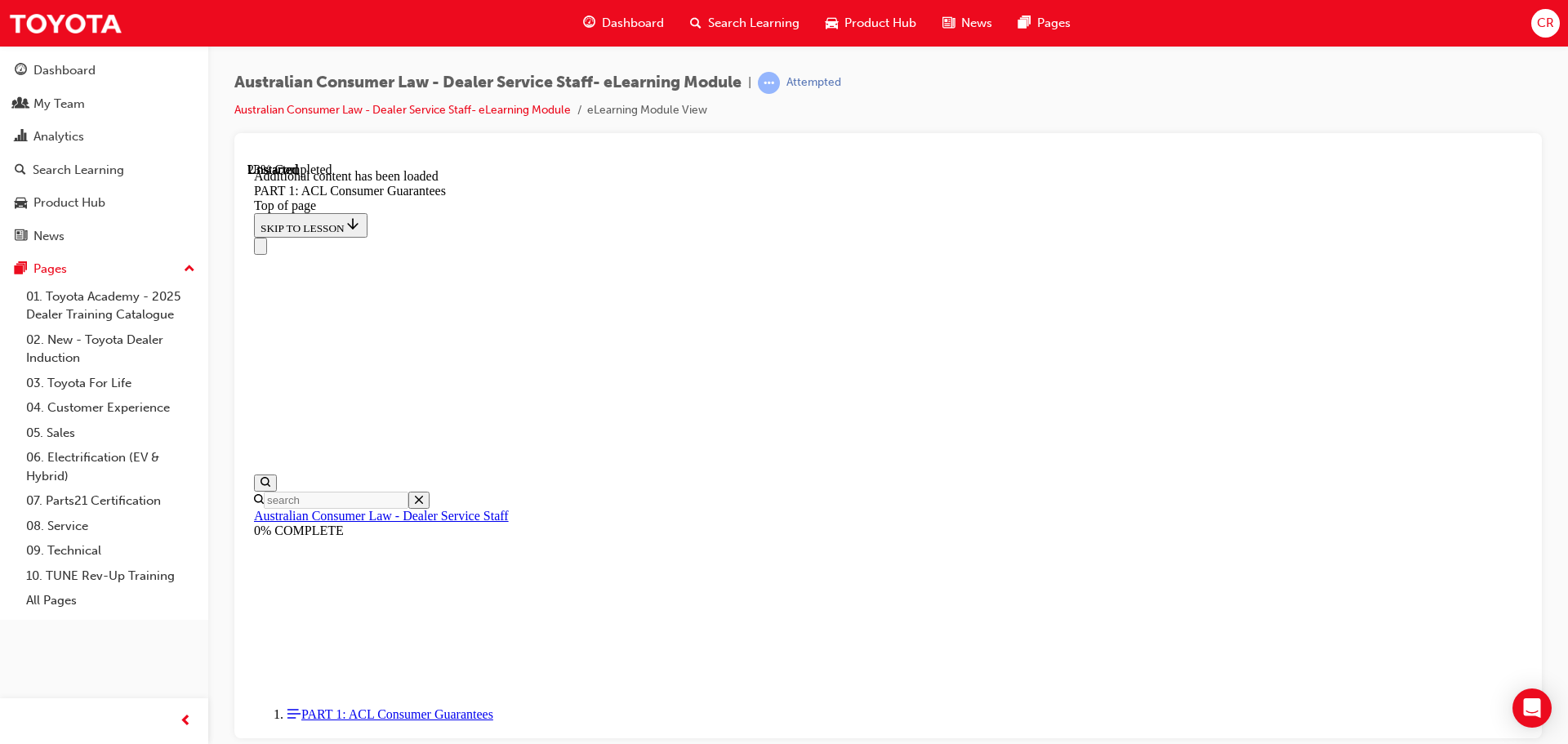 click on "CONTINUE" at bounding box center (289, 11055) 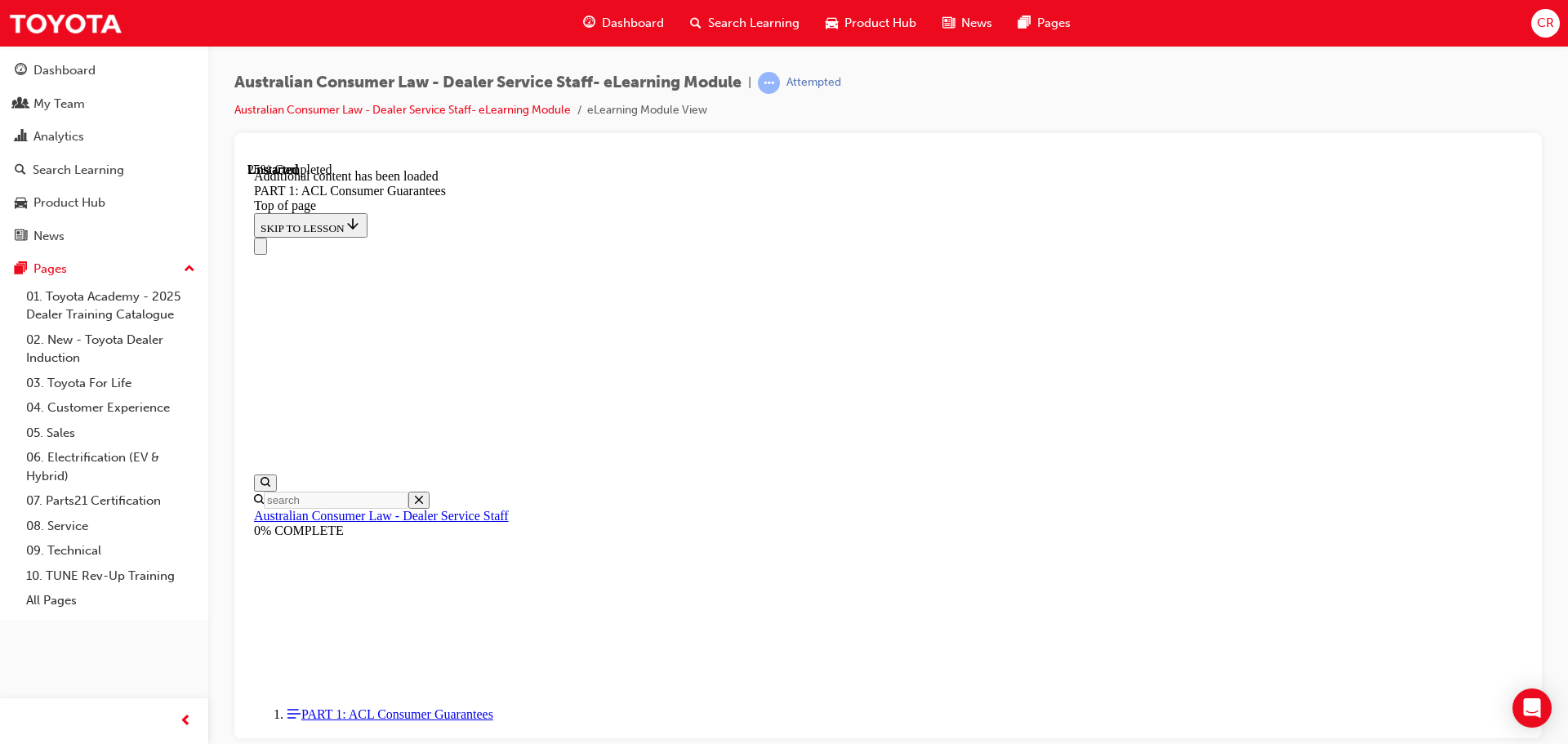 scroll, scrollTop: 4281, scrollLeft: 0, axis: vertical 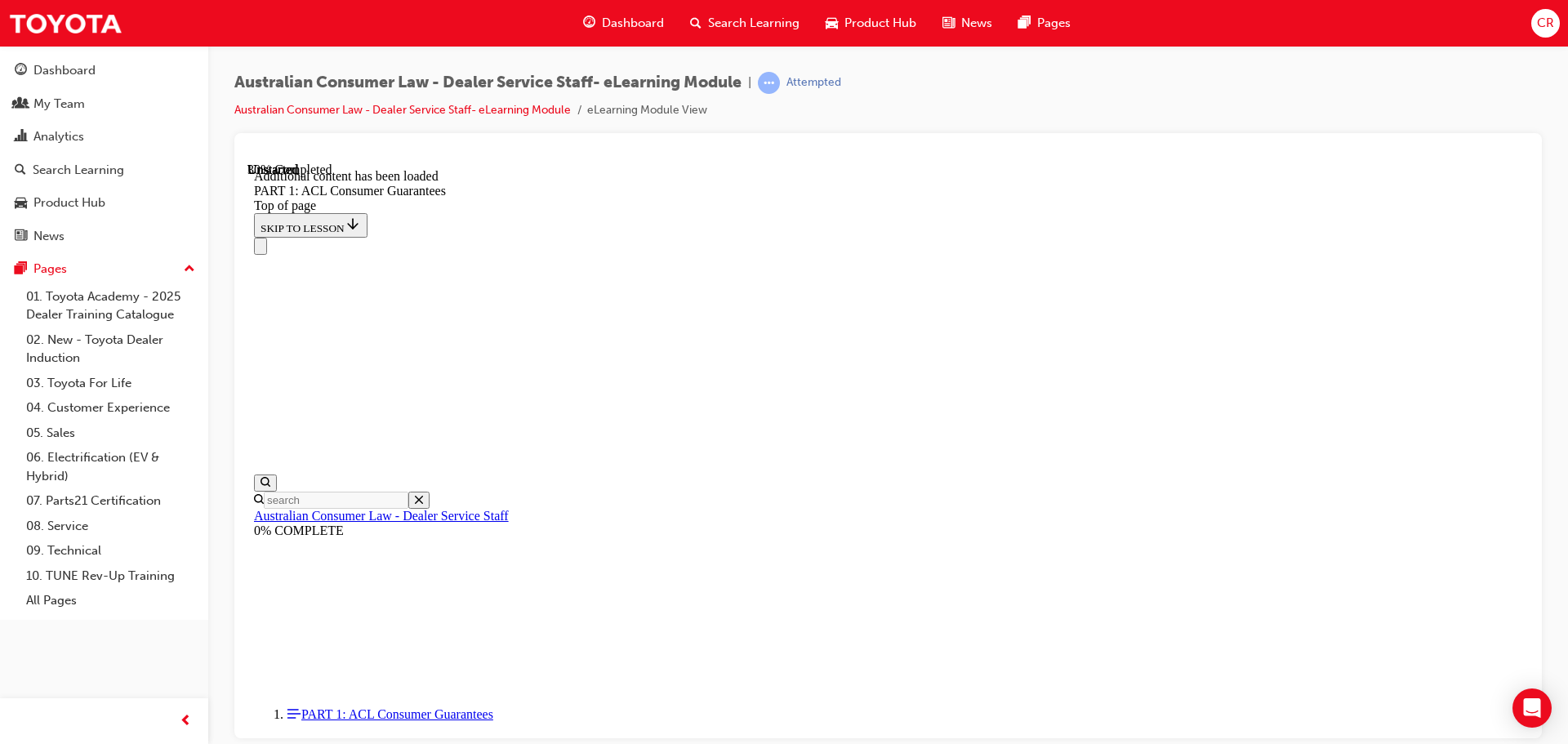 click on "Complete the content above before moving on." at bounding box center [363, 11305] 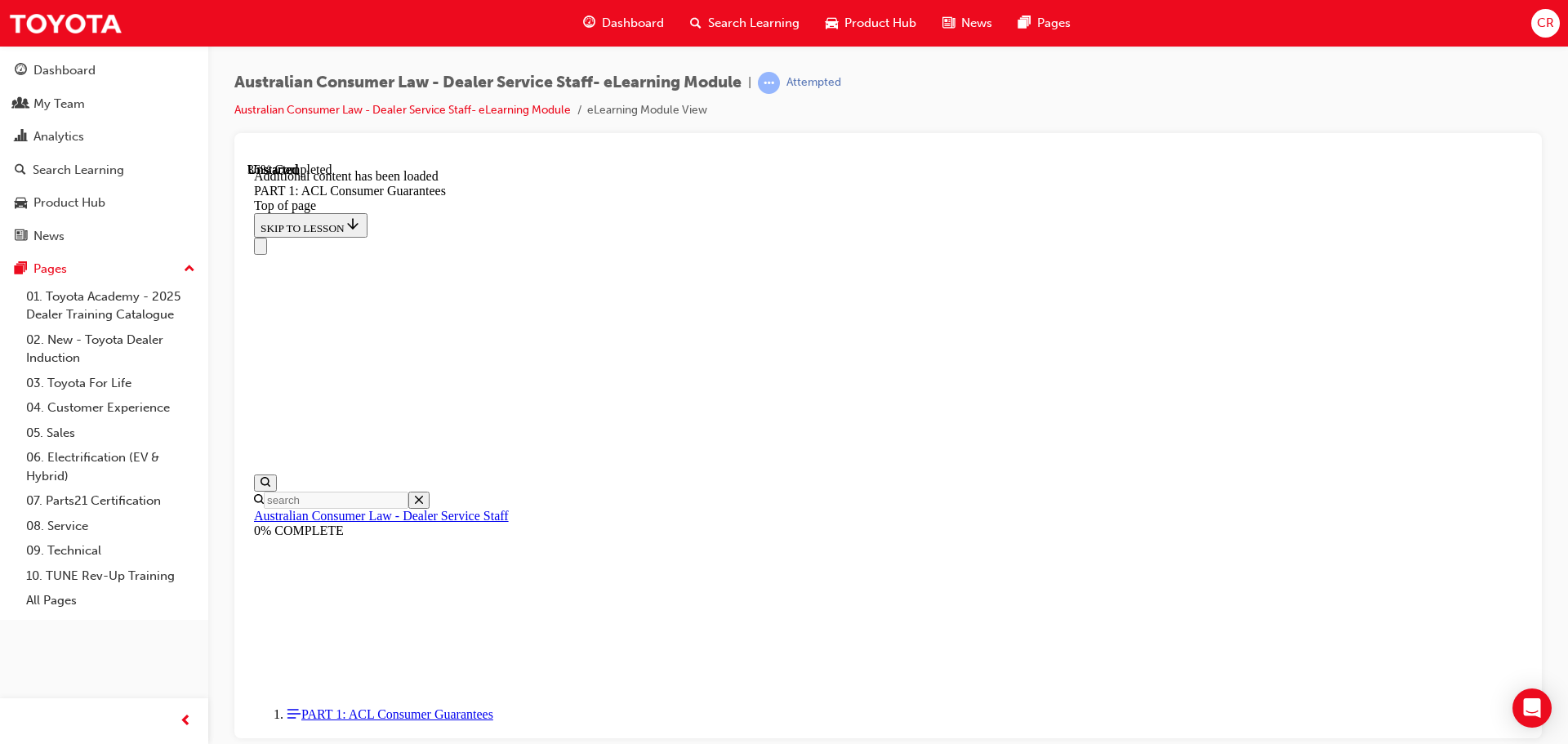 scroll, scrollTop: 5044, scrollLeft: 0, axis: vertical 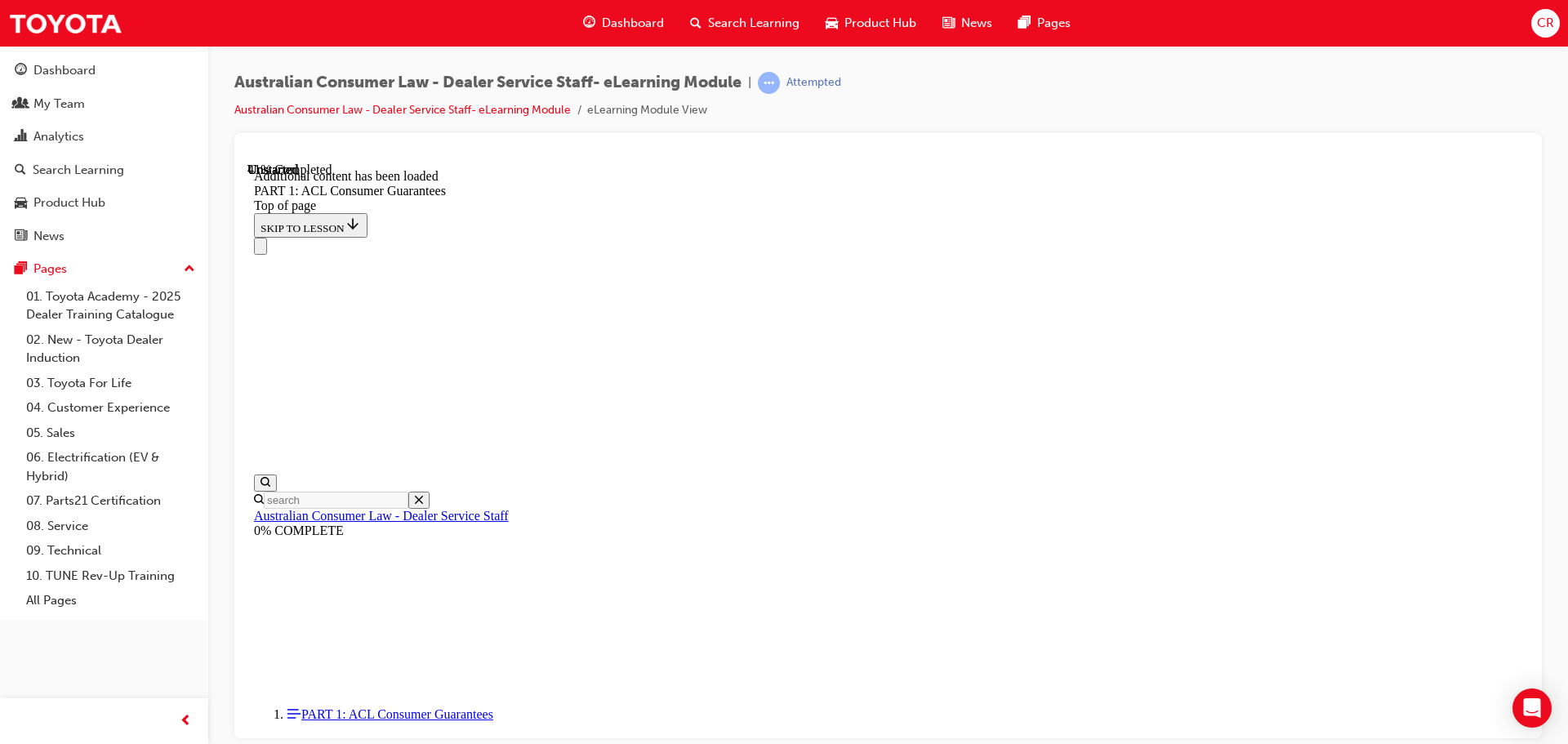 click on "CONTINUE" at bounding box center (289, 12341) 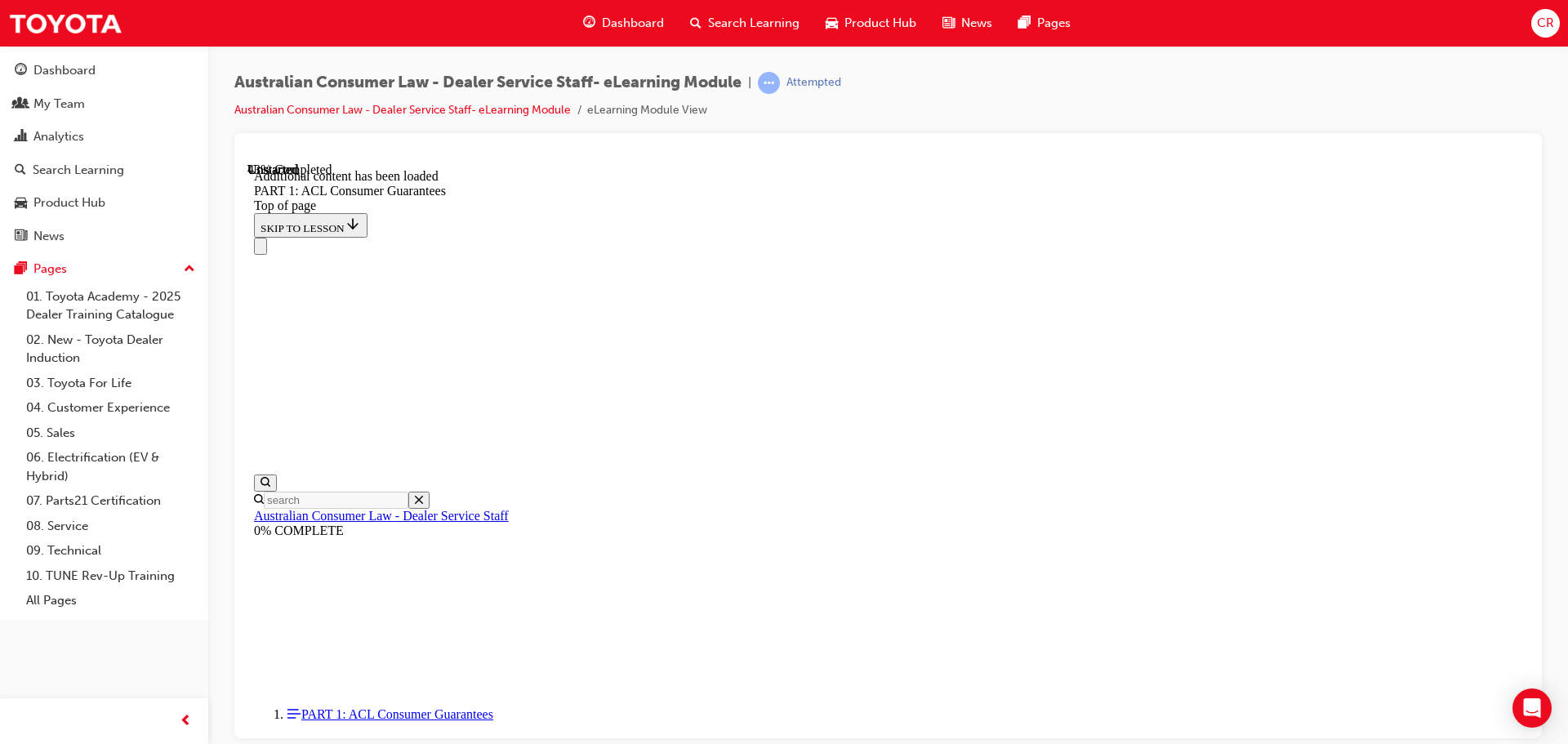 scroll, scrollTop: 6355, scrollLeft: 0, axis: vertical 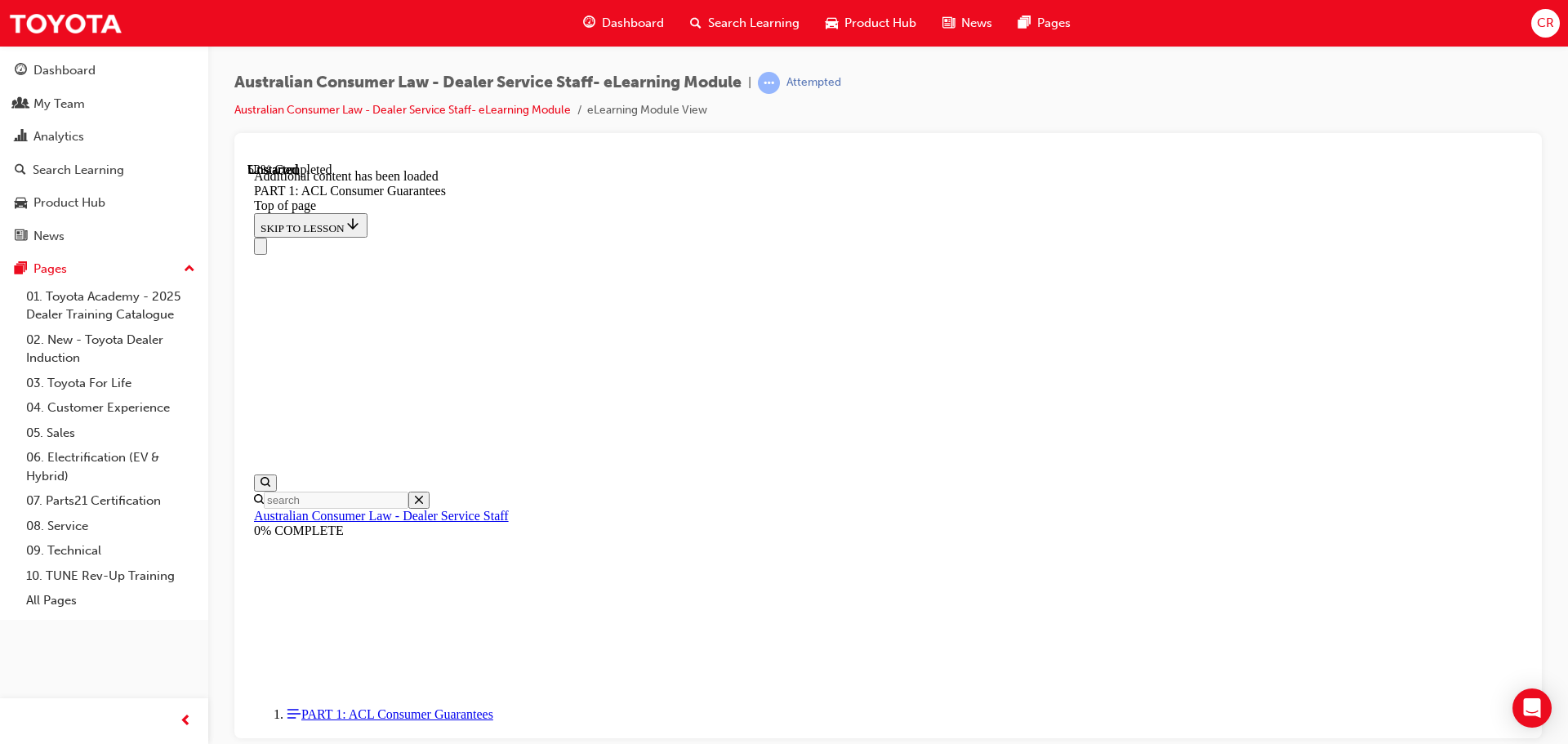 click on "START" at bounding box center (277, 12942) 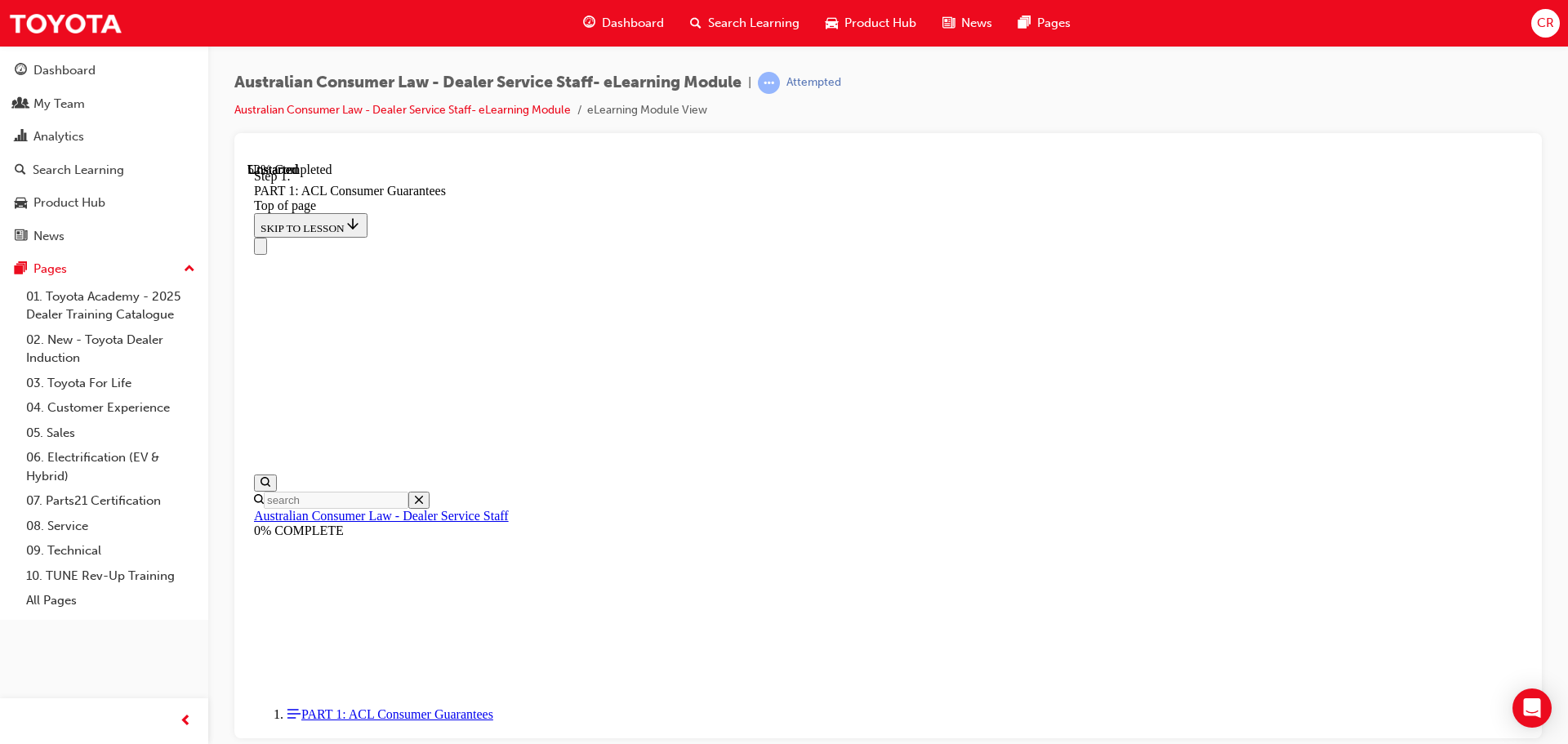scroll, scrollTop: 7314, scrollLeft: 0, axis: vertical 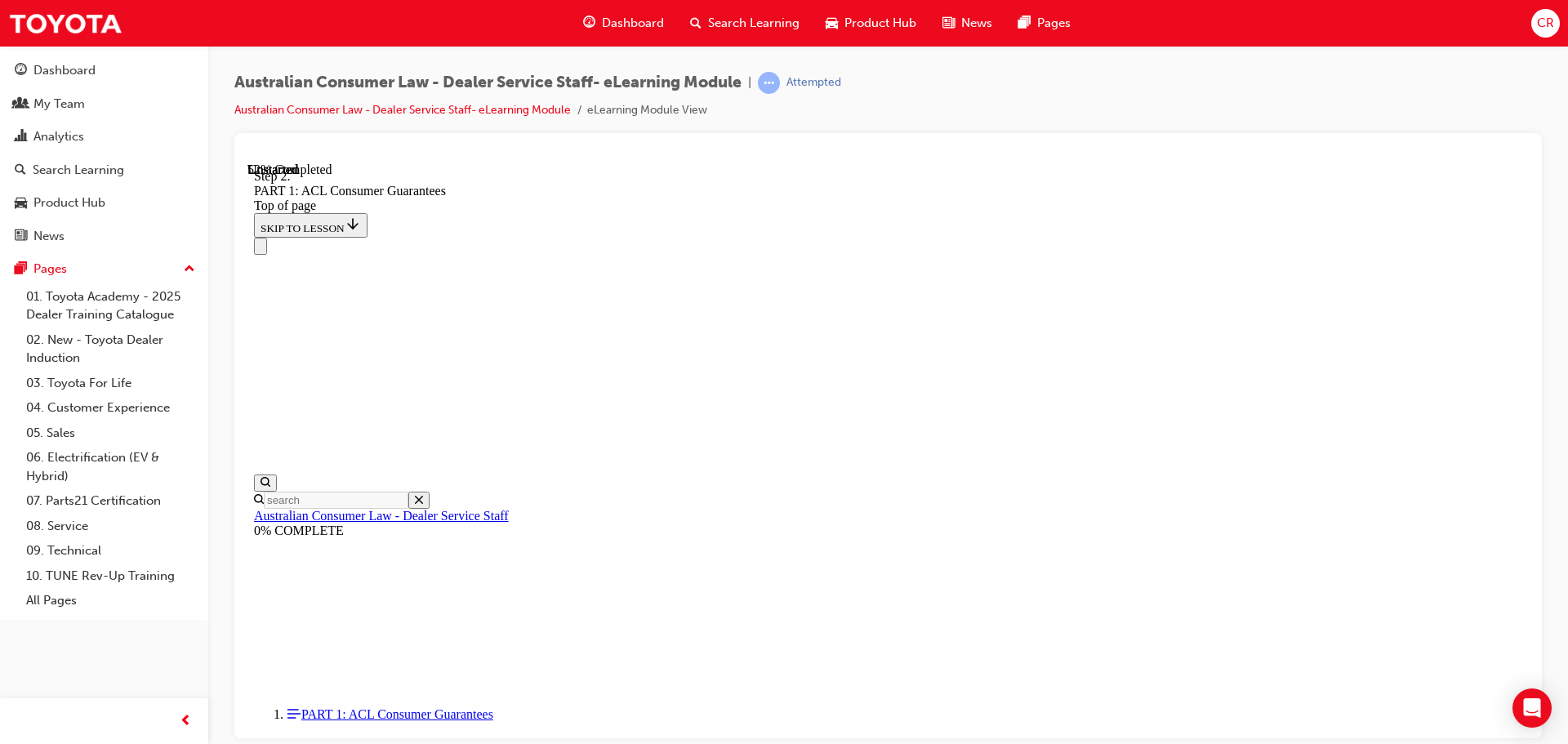 click 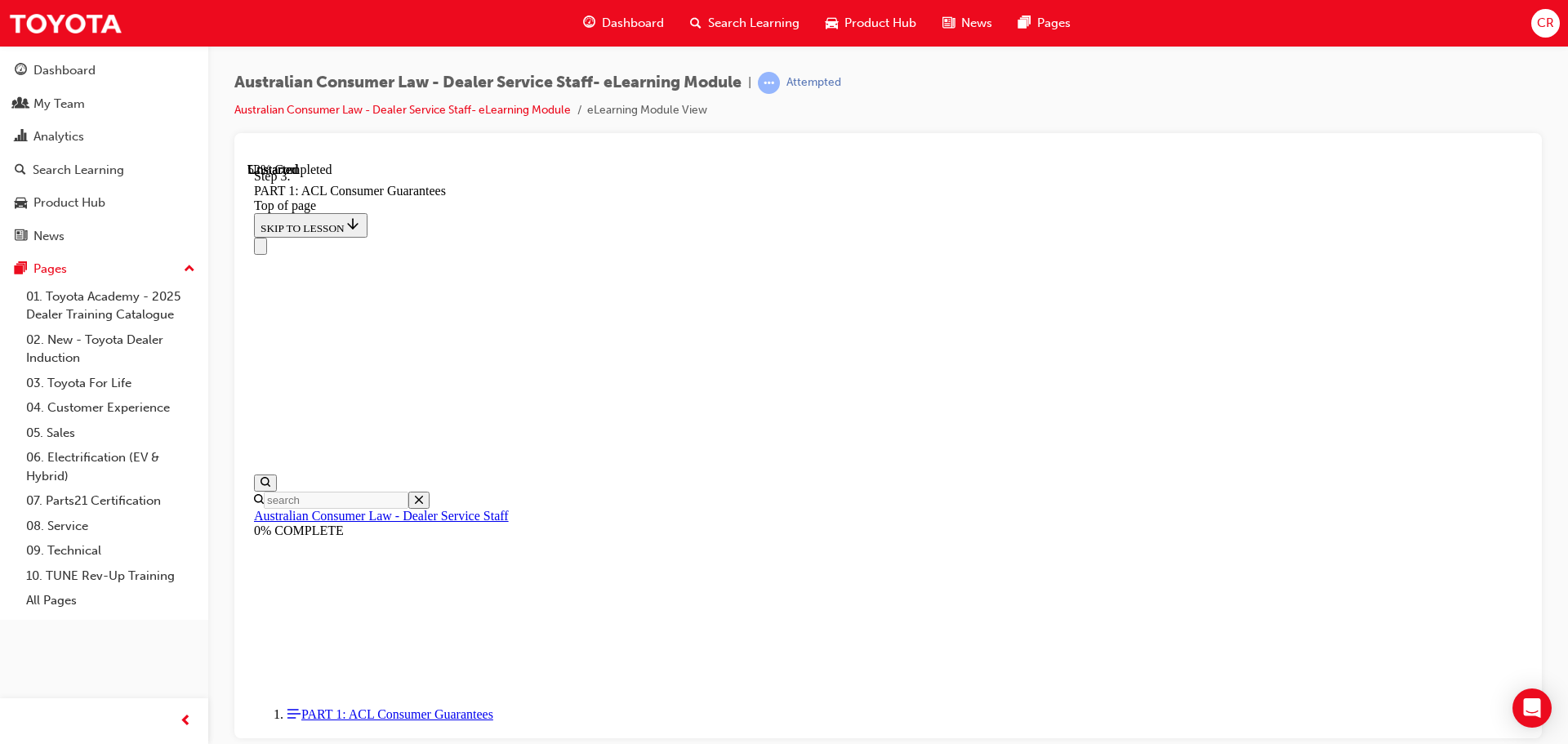 click on "Dealer’s Right of Indemnity  Where a Dealer (as the supplier) is liable for a breach of the consumer guarantees, the Dealer has a right of indemnity against the manufacturer (Toyota) to recover its losses, if the breach is one of the following: START Step 1 a) a breach of the guarantee of acceptable quality, where this is due to a manufacturing defect;  1 2 3 Step 2 b) a breach of the guarantee of fitness for a disclosed purpose, where the intended purpose was disclosed to TMCA (the indemnity will not apply where a customer has made a purpose known to the Dealer only); or  1 2 3 Step 3 c) the vehicle failing to match a description given by Toyota (the indemnity will not apply where the Dealer has made a statement to the customer about the vehicle which the vehicle does not match). 1 2 3 START AGAIN 1 2 3" at bounding box center (888, 12989) 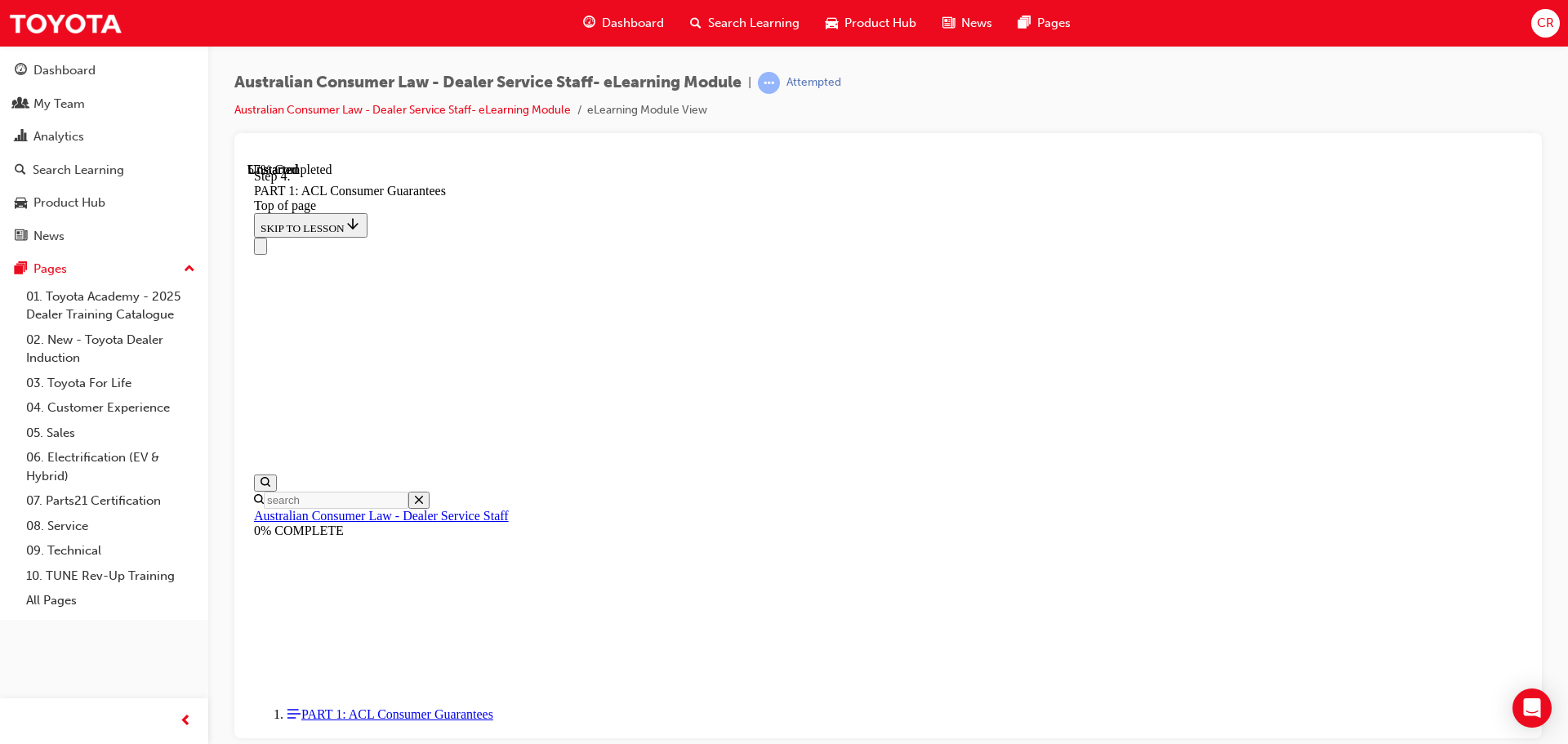 click on "START" at bounding box center (277, 13540) 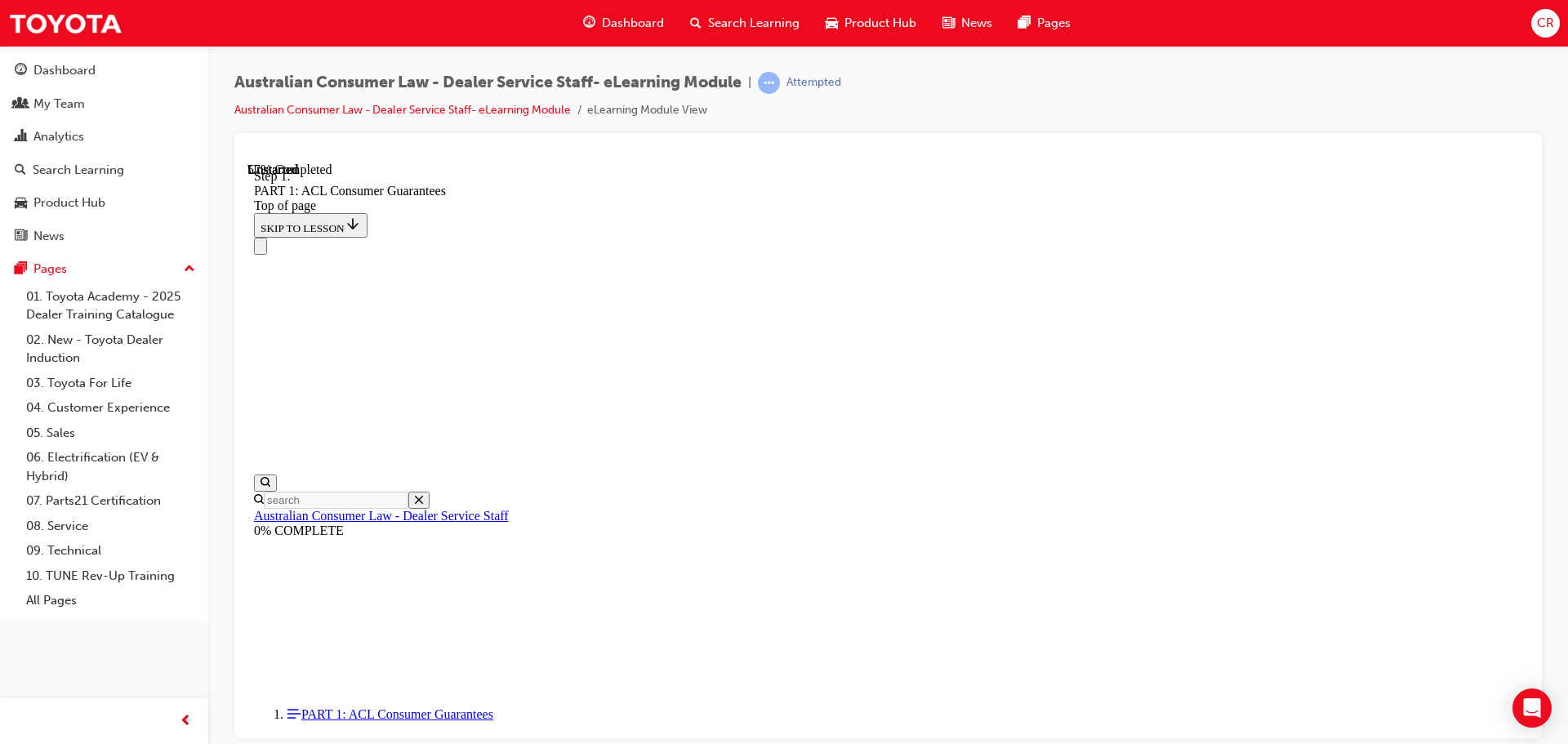 scroll, scrollTop: 8012, scrollLeft: 0, axis: vertical 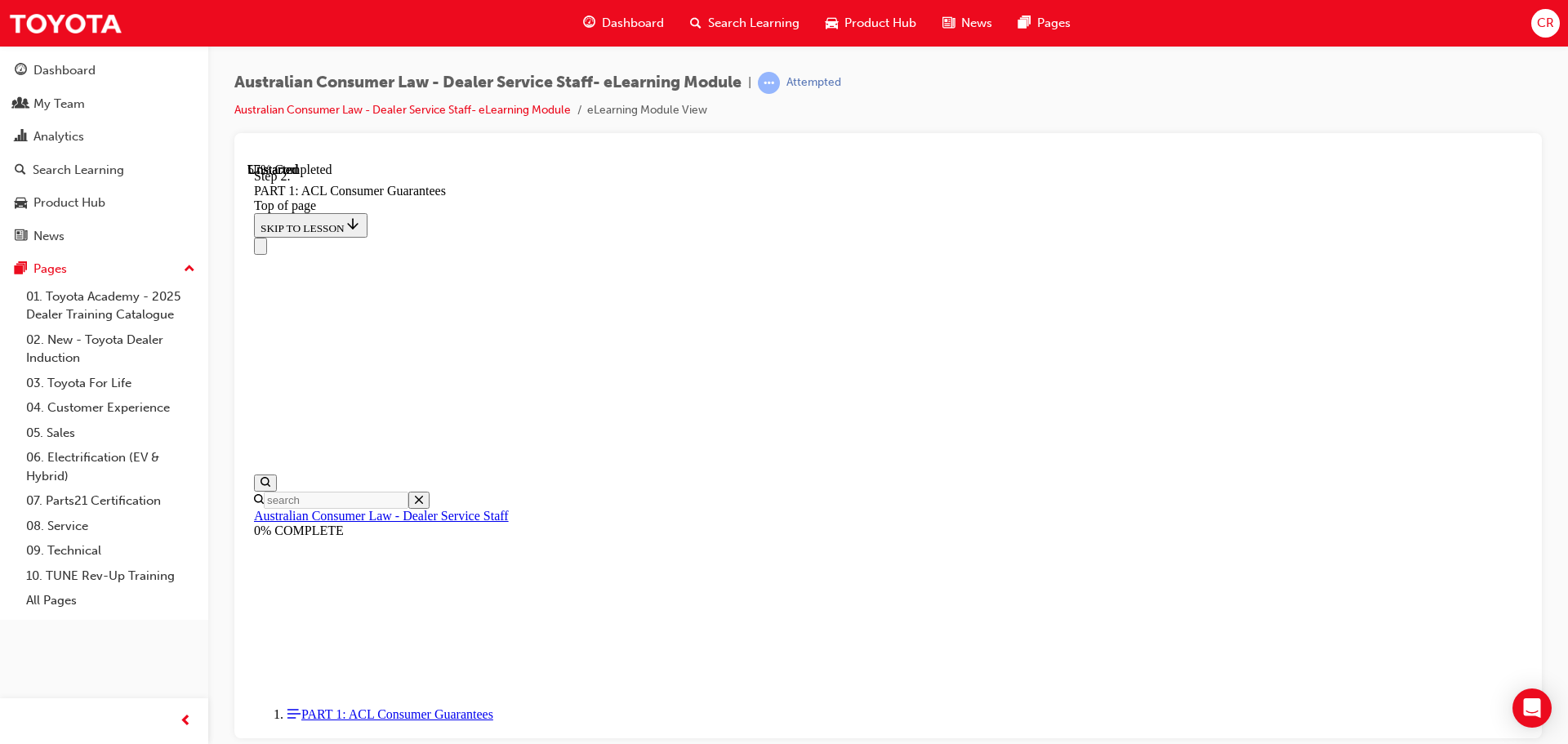 click at bounding box center (274, 13426) 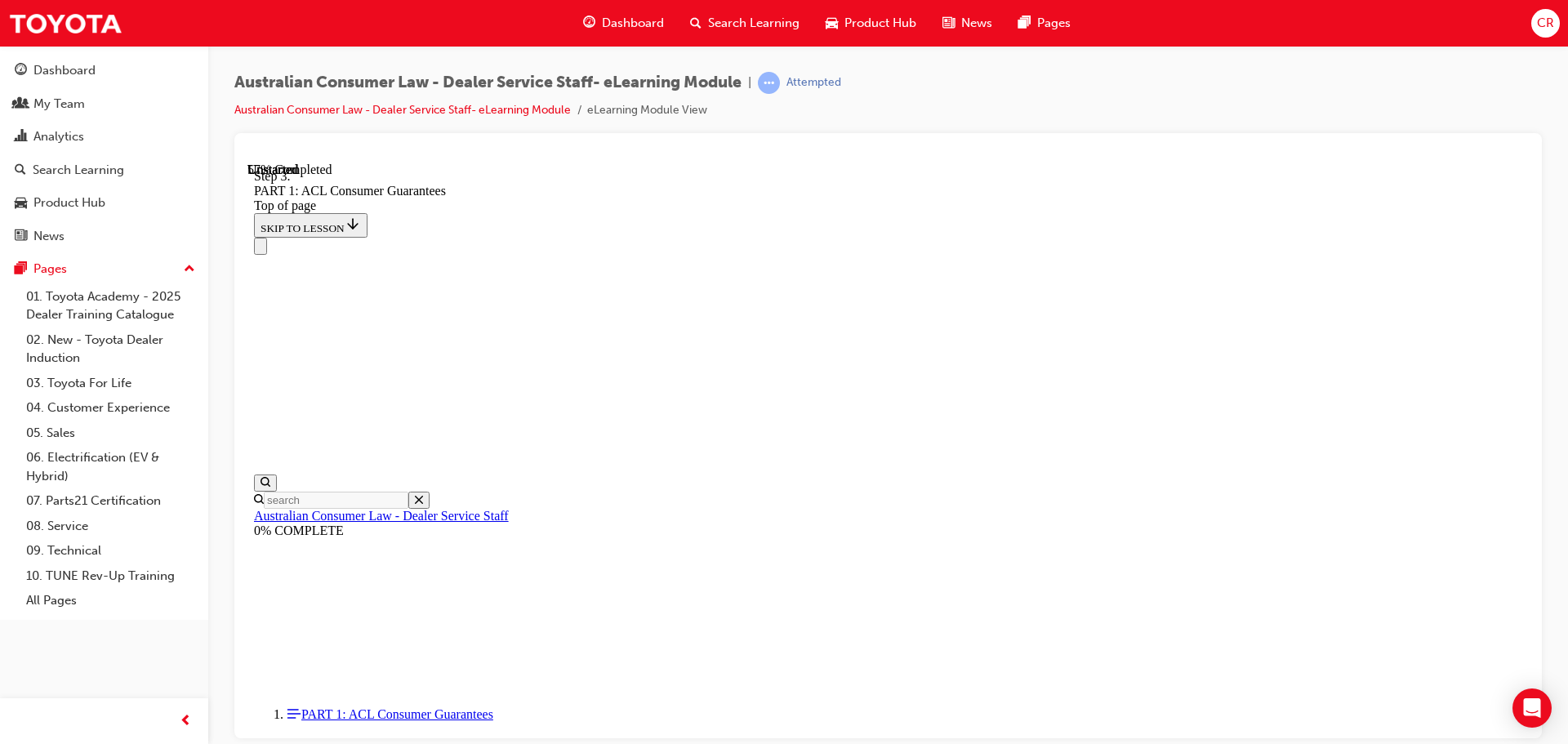 click at bounding box center (274, 13426) 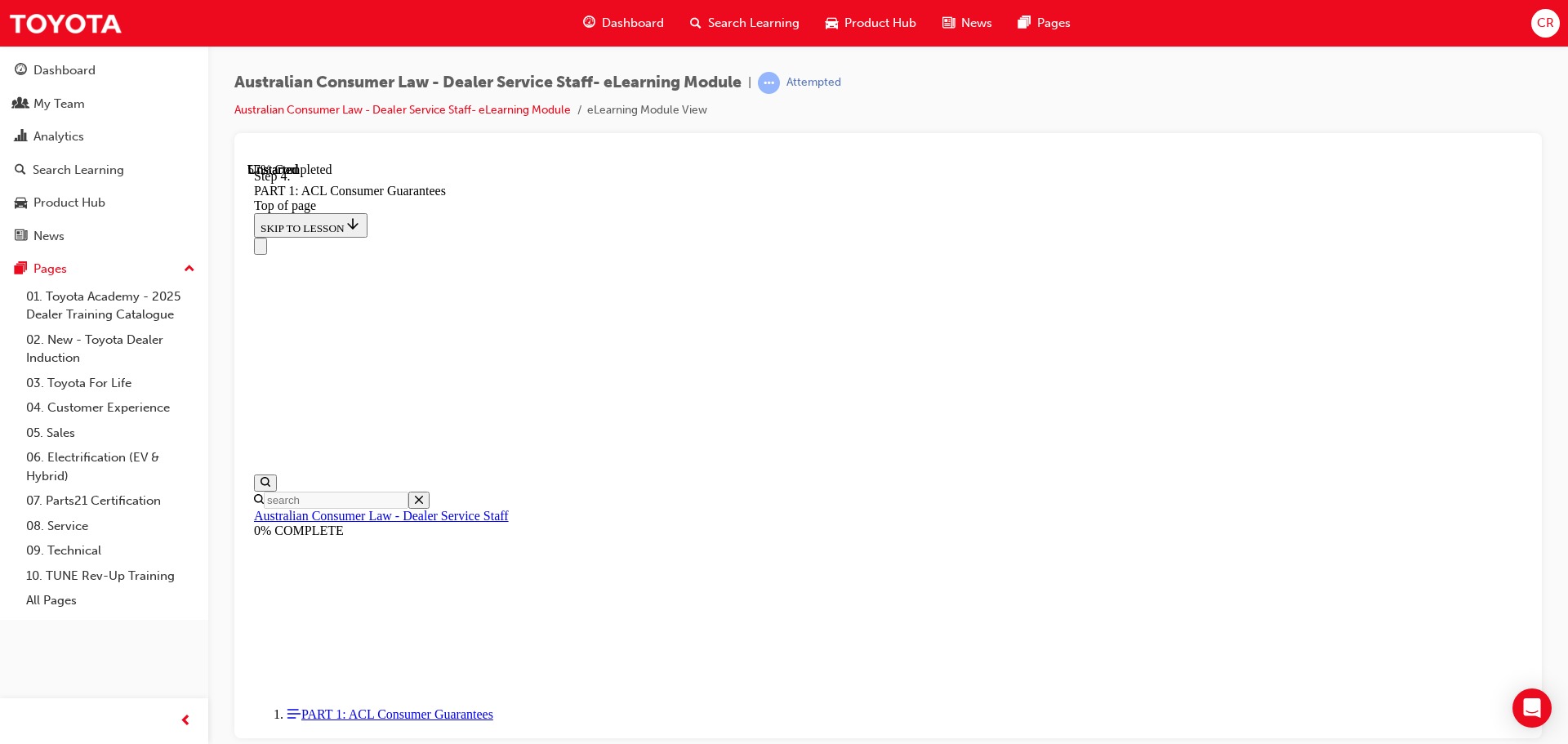 click at bounding box center [274, 13426] 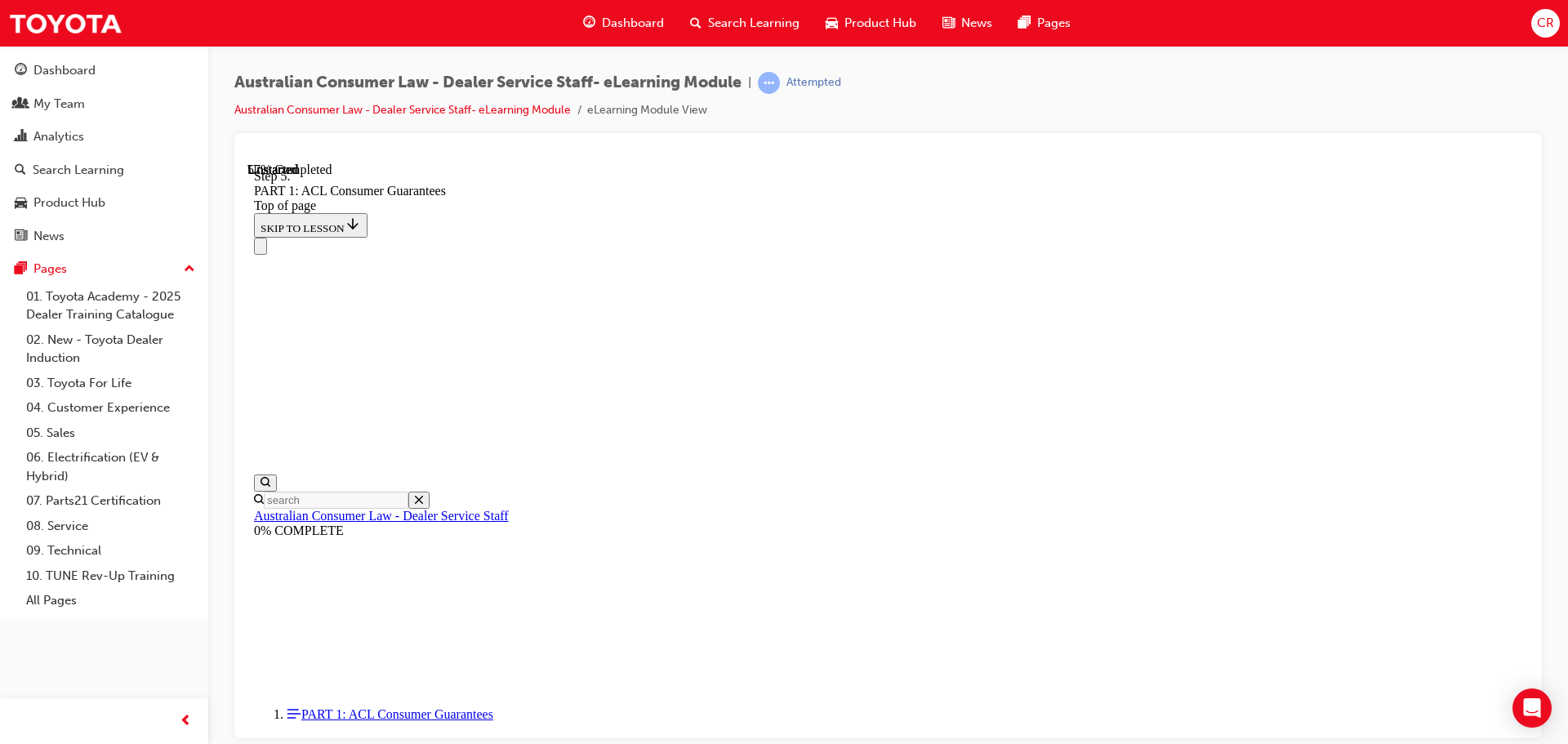 click at bounding box center (274, 13426) 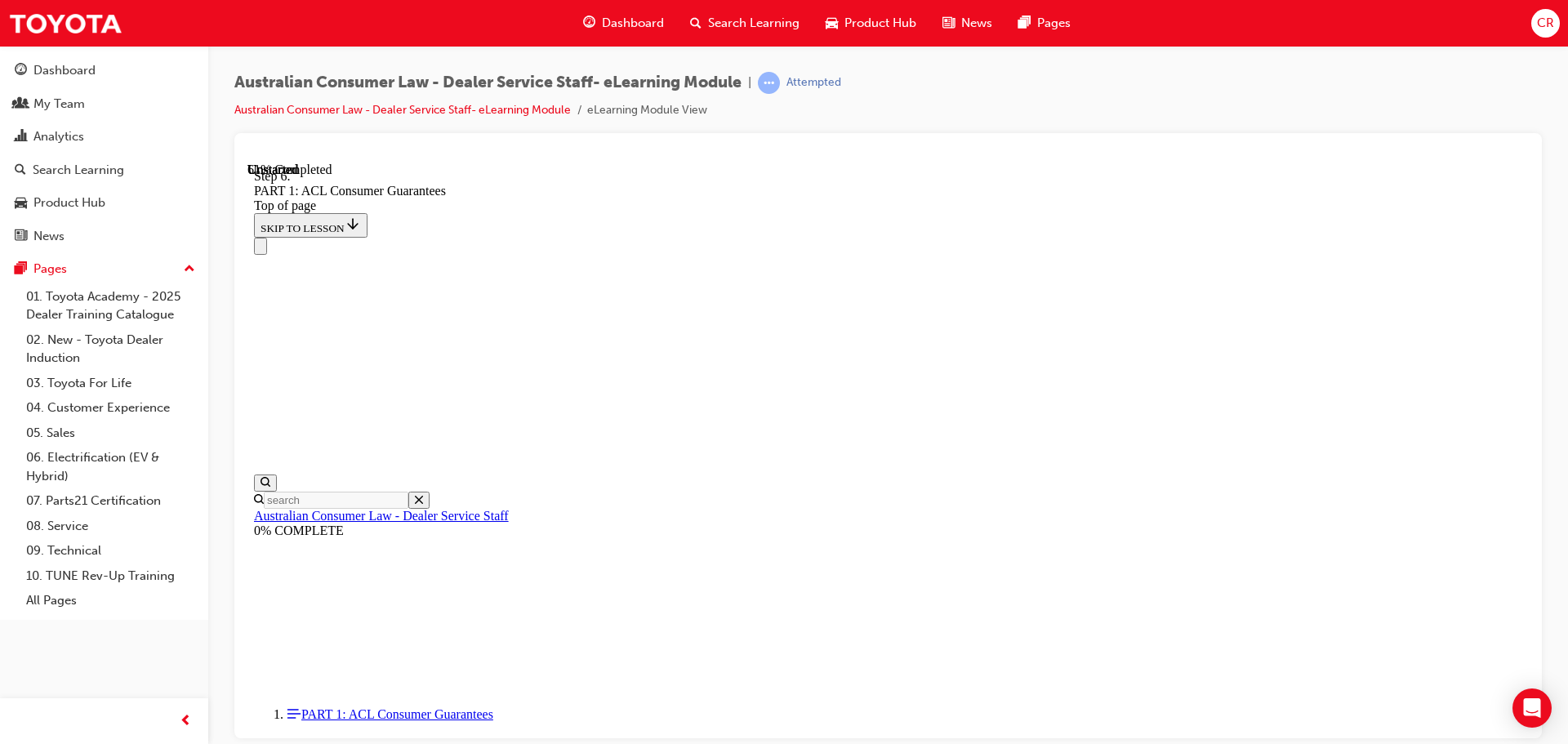 scroll, scrollTop: 9238, scrollLeft: 0, axis: vertical 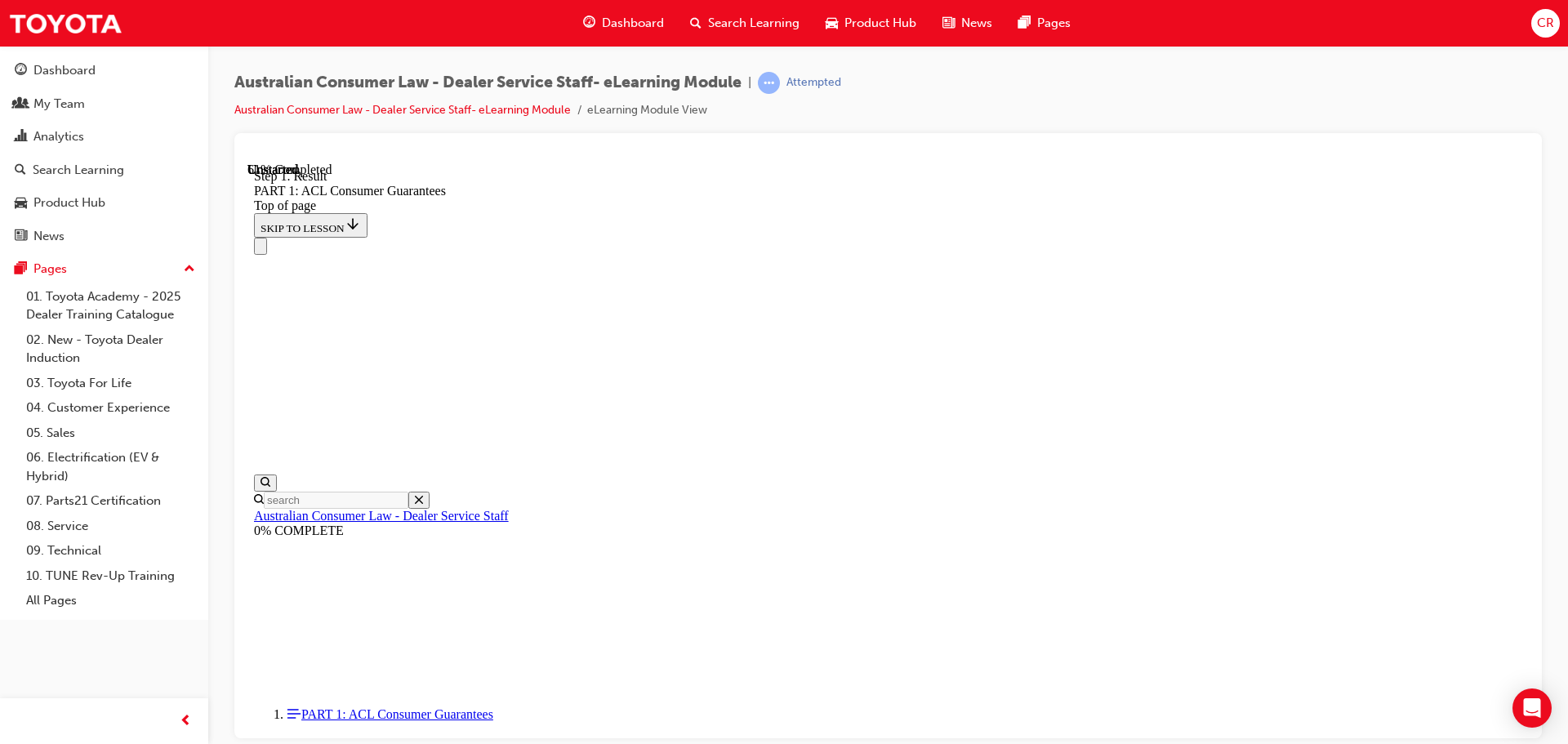 click 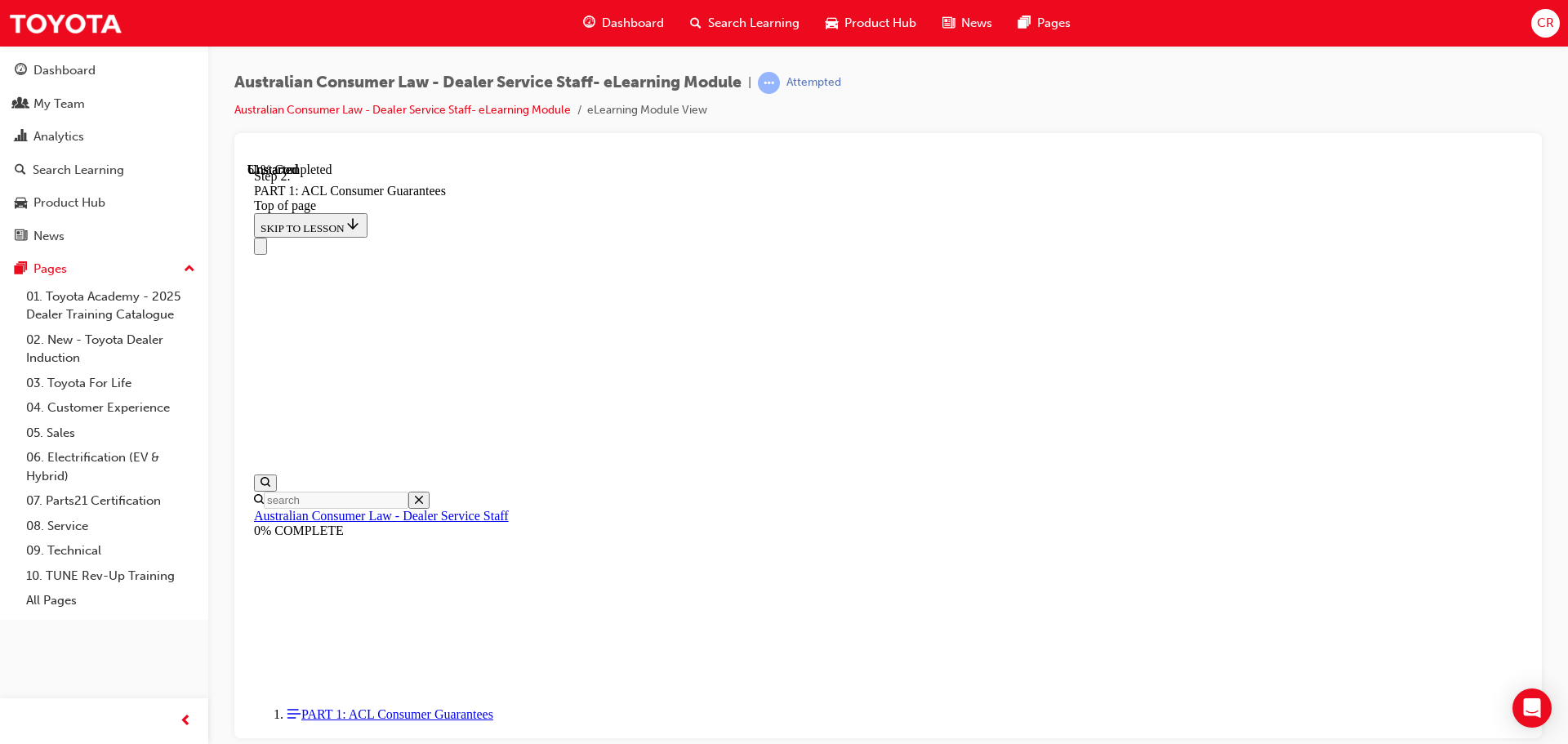 click on "Example: Long Repair Time  Shortly after purchase, a manufacturing defect caused a vehicle to develop excessive noisiness. During each attempted repair, the vehicle was not able to be used by the consumer for extended periods (in Dealer’s possession) – a combined period of 5 weeks. START Step 1 Result The vehicle is unlikely to meet the consumer guarantee of acceptable quality. In addition, the consumer is unlikely to have bought the vehicle had they known the full extent of the vehicle’s problems. Therefore, this is likely to be considered a major failure to comply with the consumer guarantee of acceptable quality. 1 START AGAIN 1" at bounding box center (888, 14382) 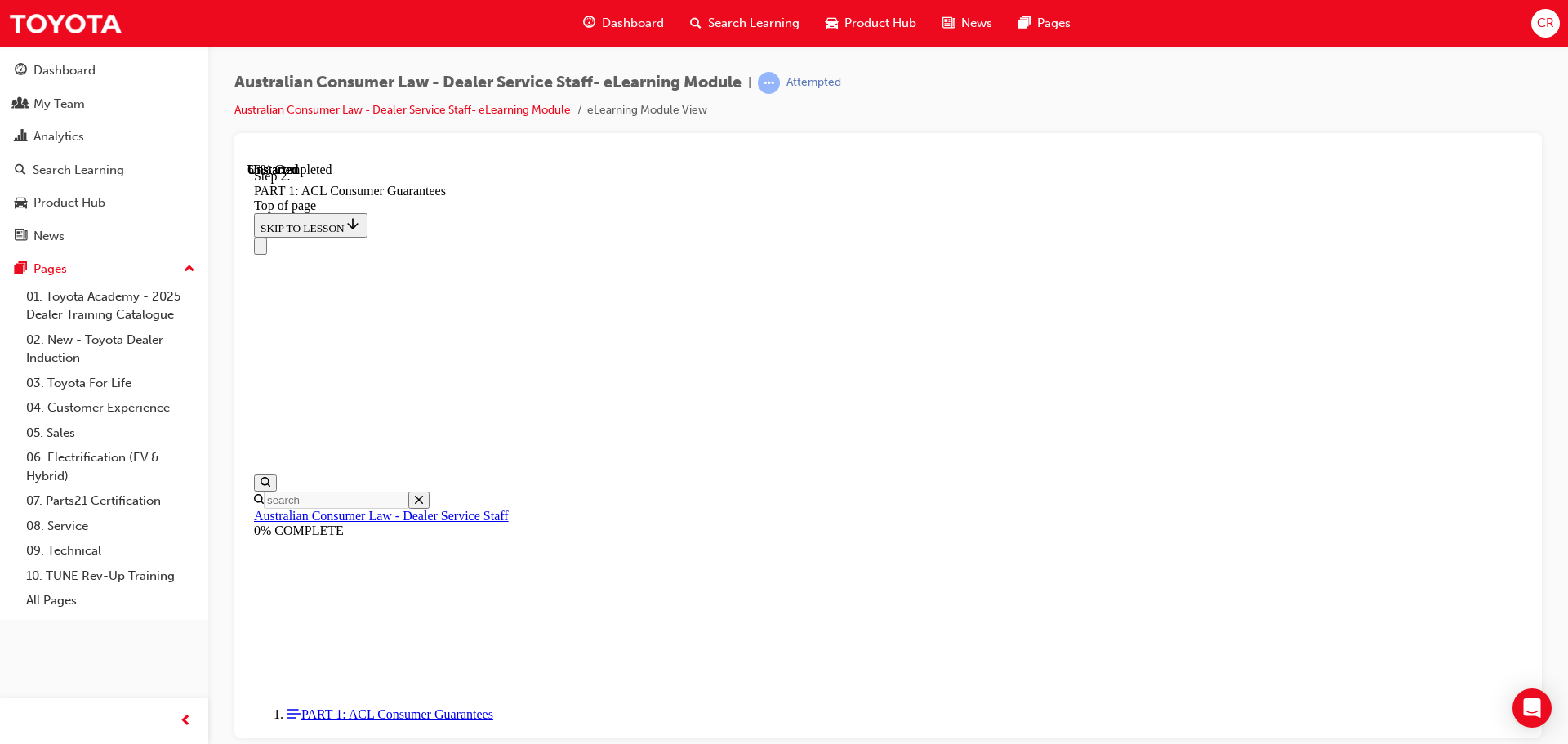 click at bounding box center [274, 14806] 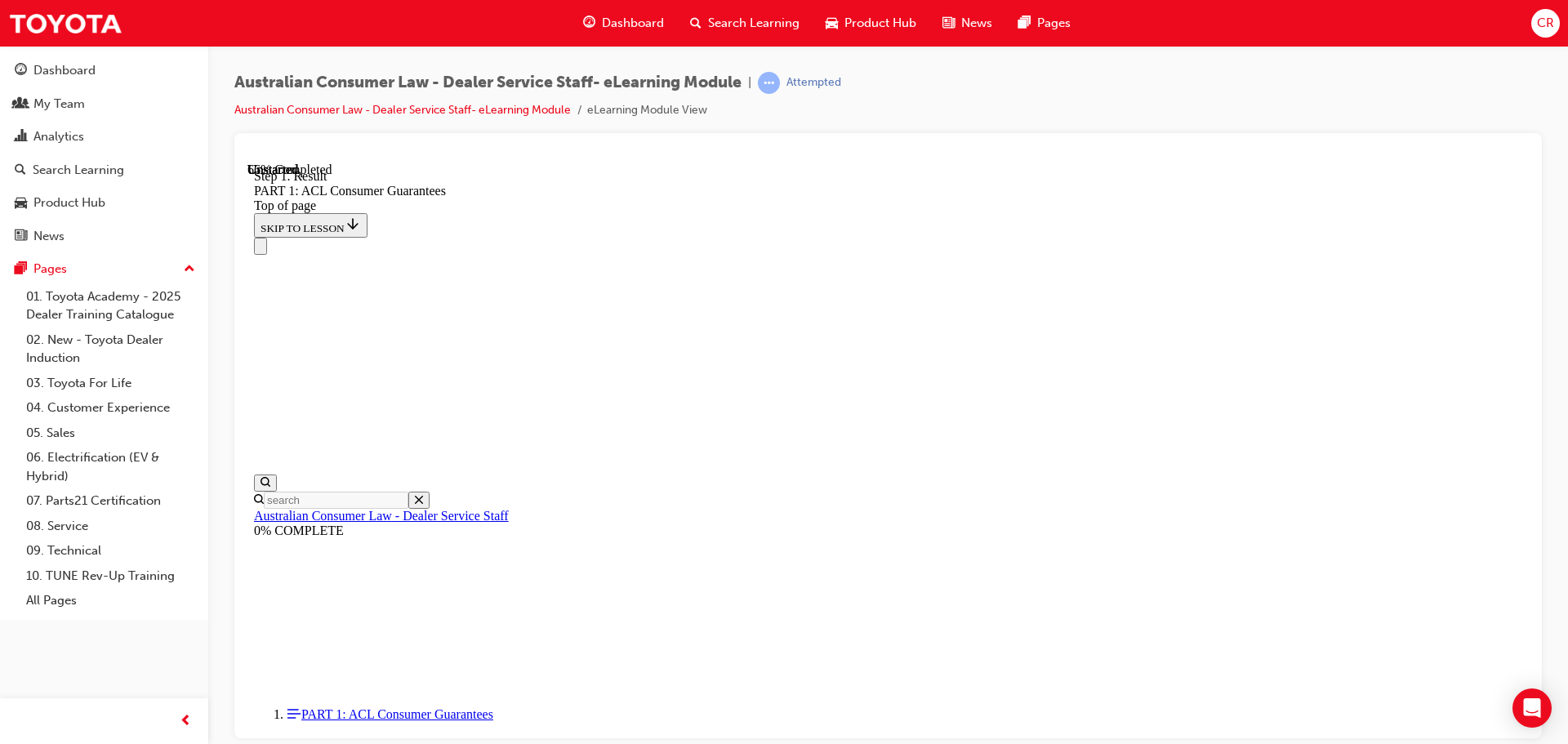 scroll, scrollTop: 9892, scrollLeft: 0, axis: vertical 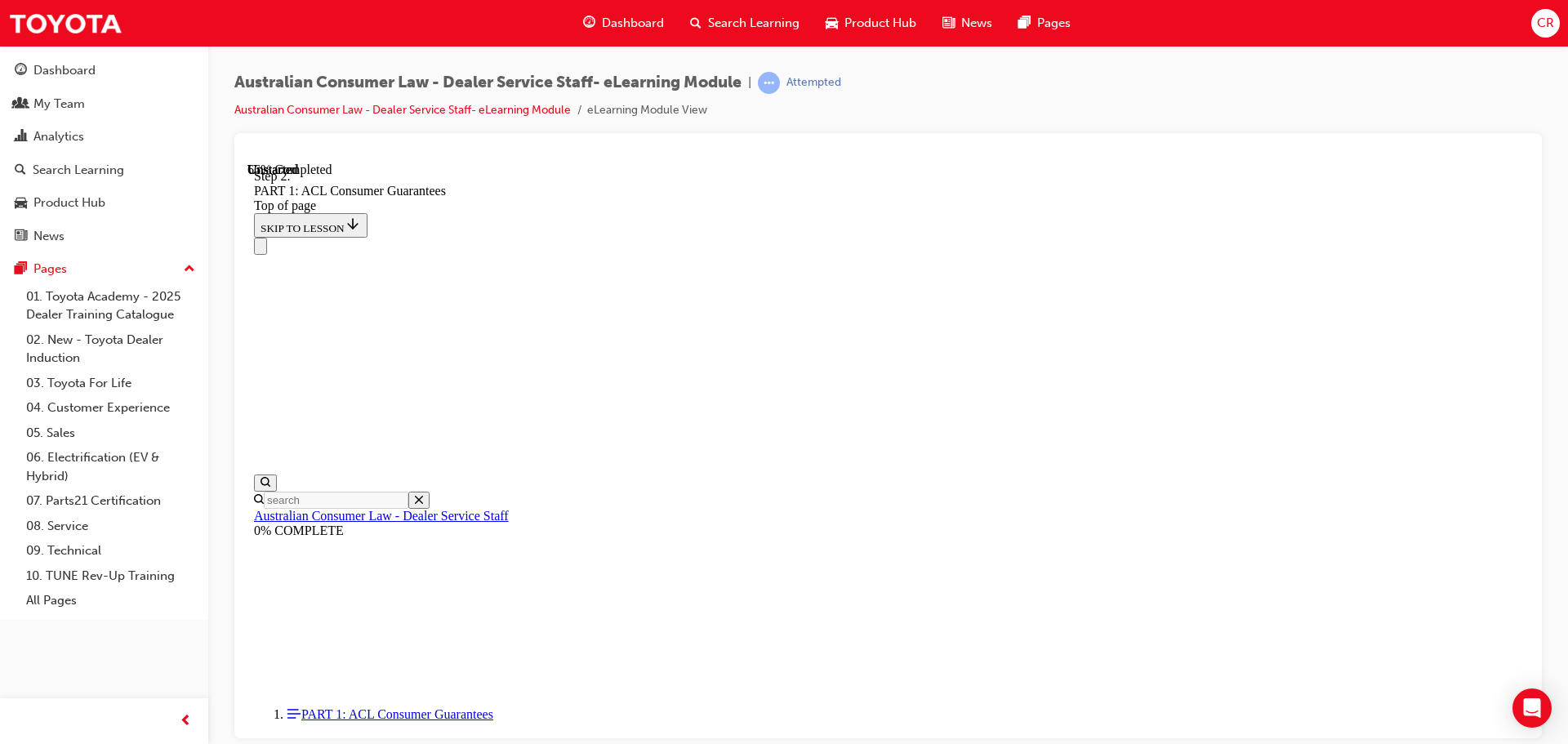 click on "Example: Minor Failure Shortly after purchase a customer experiences a slight rattling noise. It does not interfere with normal use of the vehicle. The Dealer inspects and determines the cause of the noise, and offers to repair it under warranty within 2 days. The customer refuses the offer and demands a refund, claiming major failure.  START Step 1 Result This fault is most likely to be a minor failure if it is capable of being fixed within the two day period (a reasonable time). The customer is likely not entitled to a refund.   1 2 Step 2 Where there is a minor failure: the Dealer can choose between repair, refund or identical replacement (or one of similar value if reasonably available). 1 2 BUT: Where there is a minor failure and the Dealer is unable to fix within reasonable time, a customer can: a) choose to repair the vehicle elsewhere and charge the Dealer reasonable costs of repair; or b) treat the failure as a major failure (reject, claim refund/replacement). START AGAIN 1 2" at bounding box center (888, 14953) 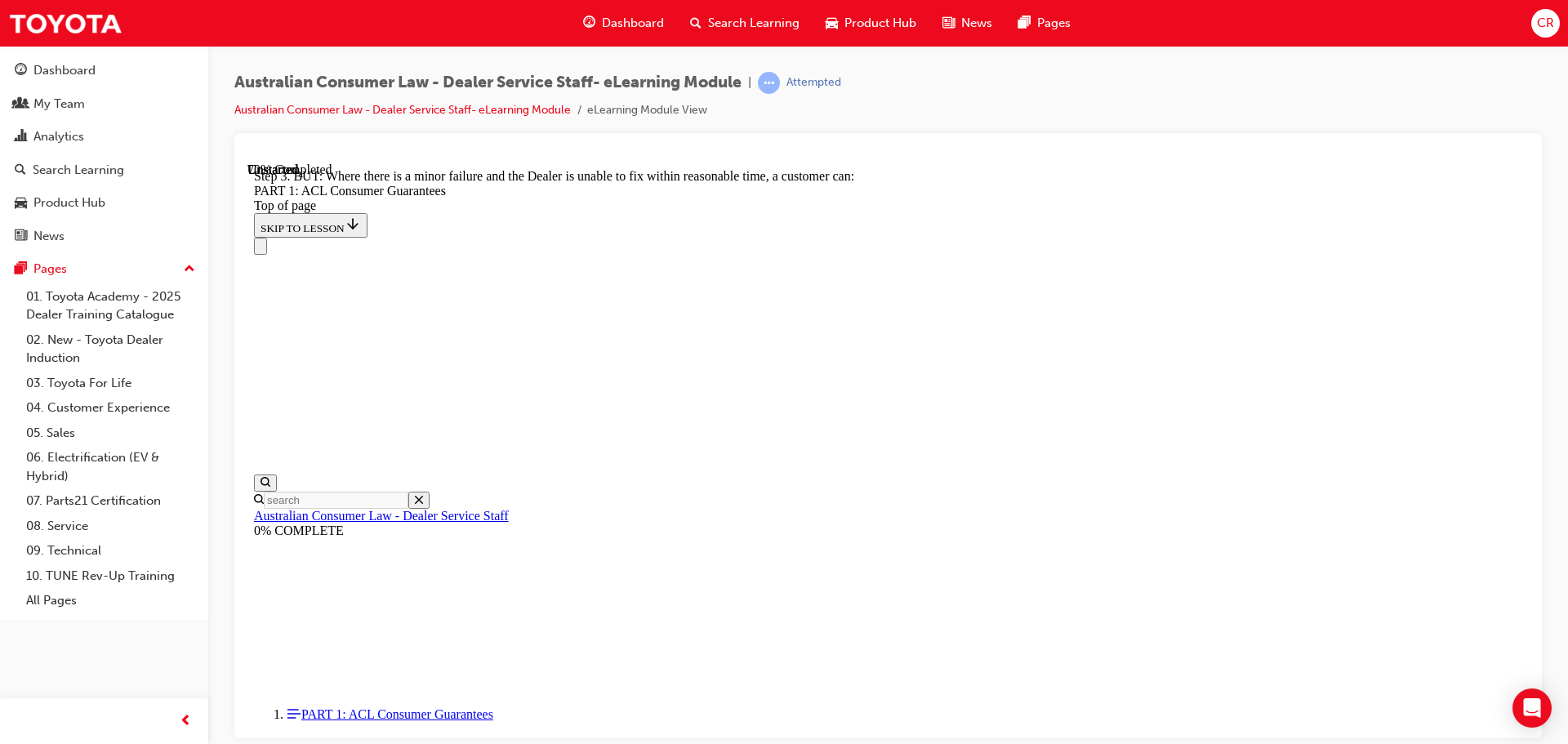 scroll, scrollTop: 10953, scrollLeft: 0, axis: vertical 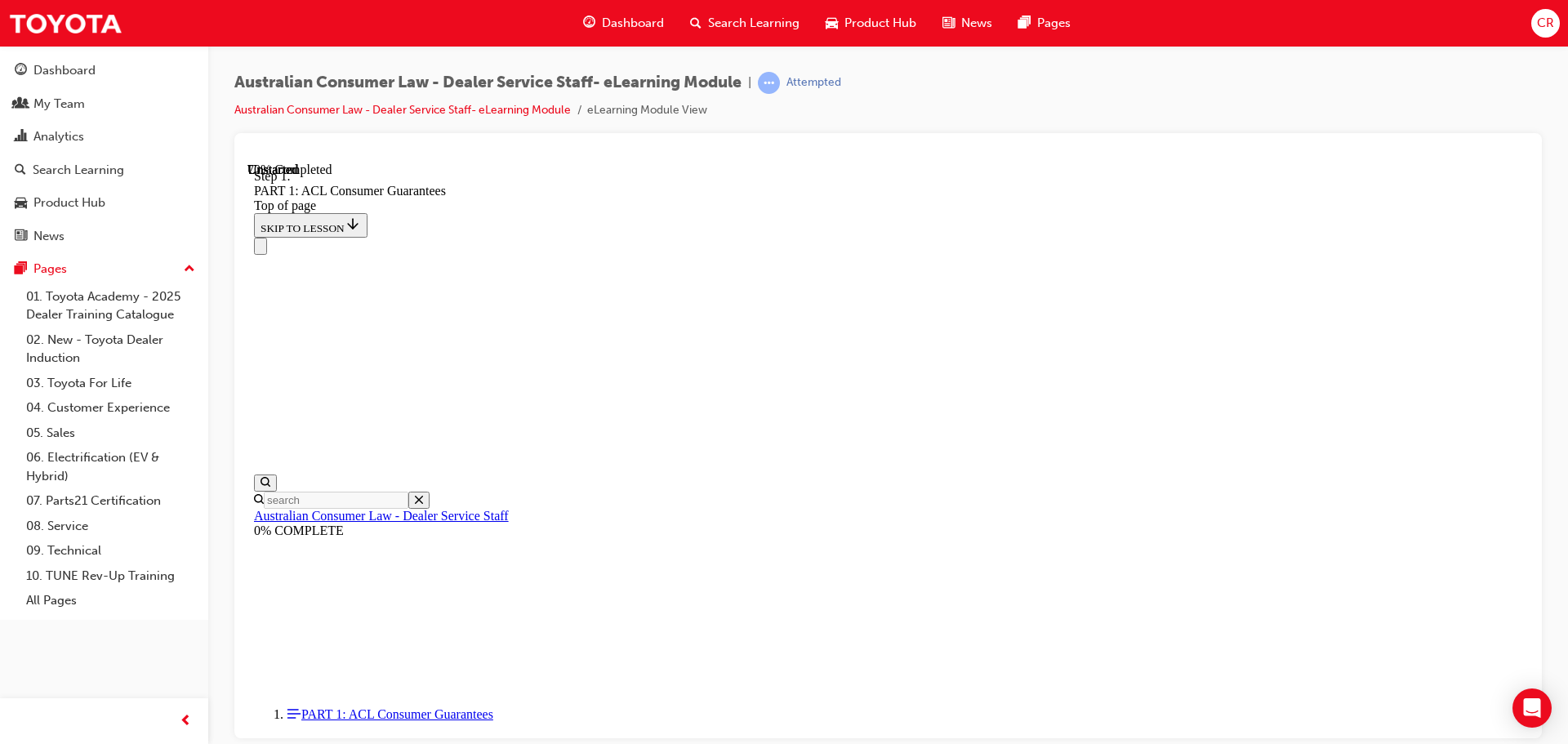 click 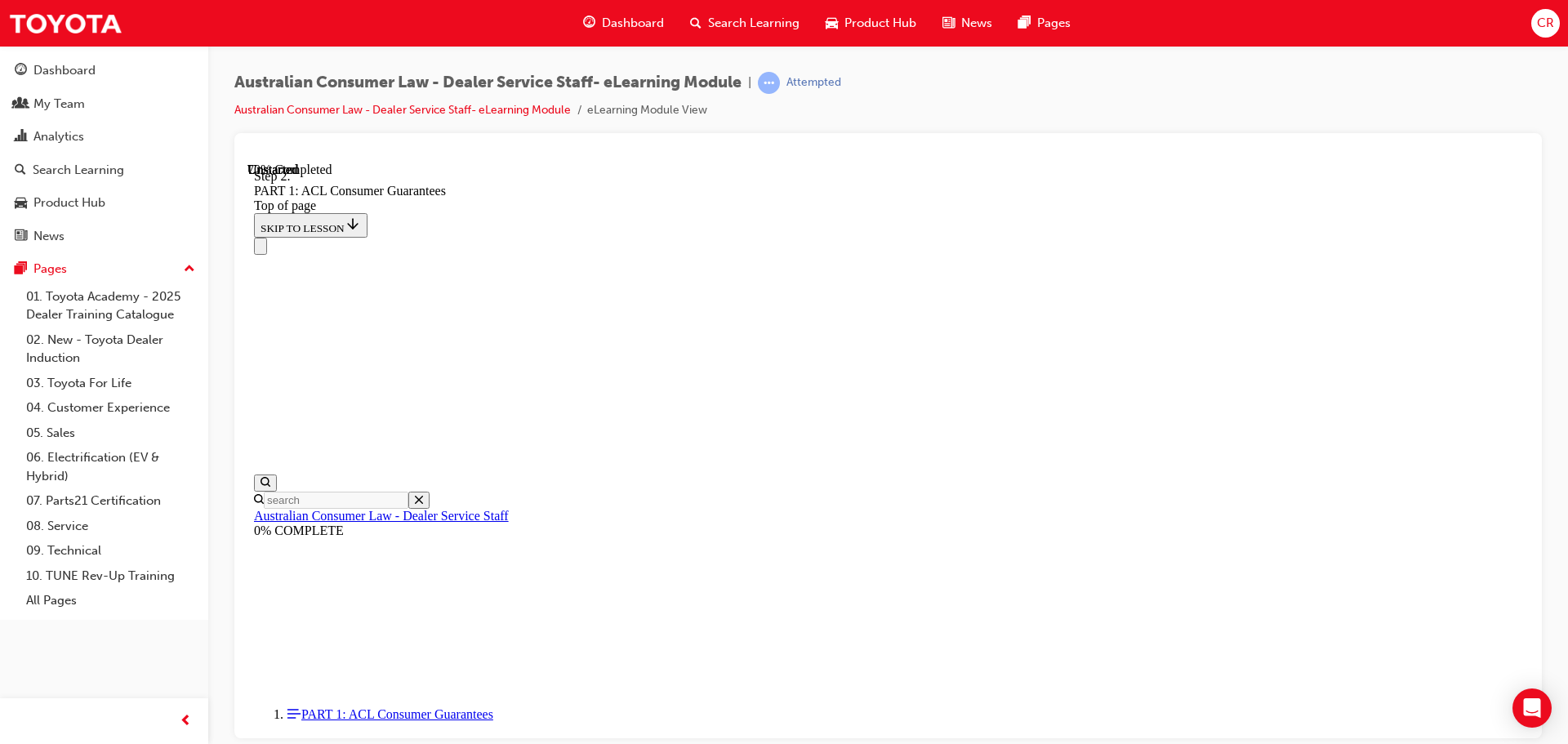 click on "Example: Multiple Minor Failures A year after purchase, a vehicle started to have issues with a slight shudder that did not interfere with normal use of the vehicle.  The problem was repaired within a day.  However, the problem continued to re-present over the following year.   START Step 1 In addition, the vehicle had a slight knocking noise which required the vehicle to be brought back for repair. The vehicle also had an issue with the door seal being deformed, meaning the passenger door could not be closed properly.  A new part had to be ordered and this took two visits to the Dealership to be fixed.    1 2 3 Step 2 The customer made 5 visits in total to the Dealership for repairs within a year of the issue first presenting.  At their 6th visit to the Dealership with an issue, this time with an engine light illuminating, the customer tells you they are sick of this car and never would have bought it if they knew it would have all of these issues.  1 2 3 Step 3 Result 1 2 3 START AGAIN 1 2 3" at bounding box center (888, 15825) 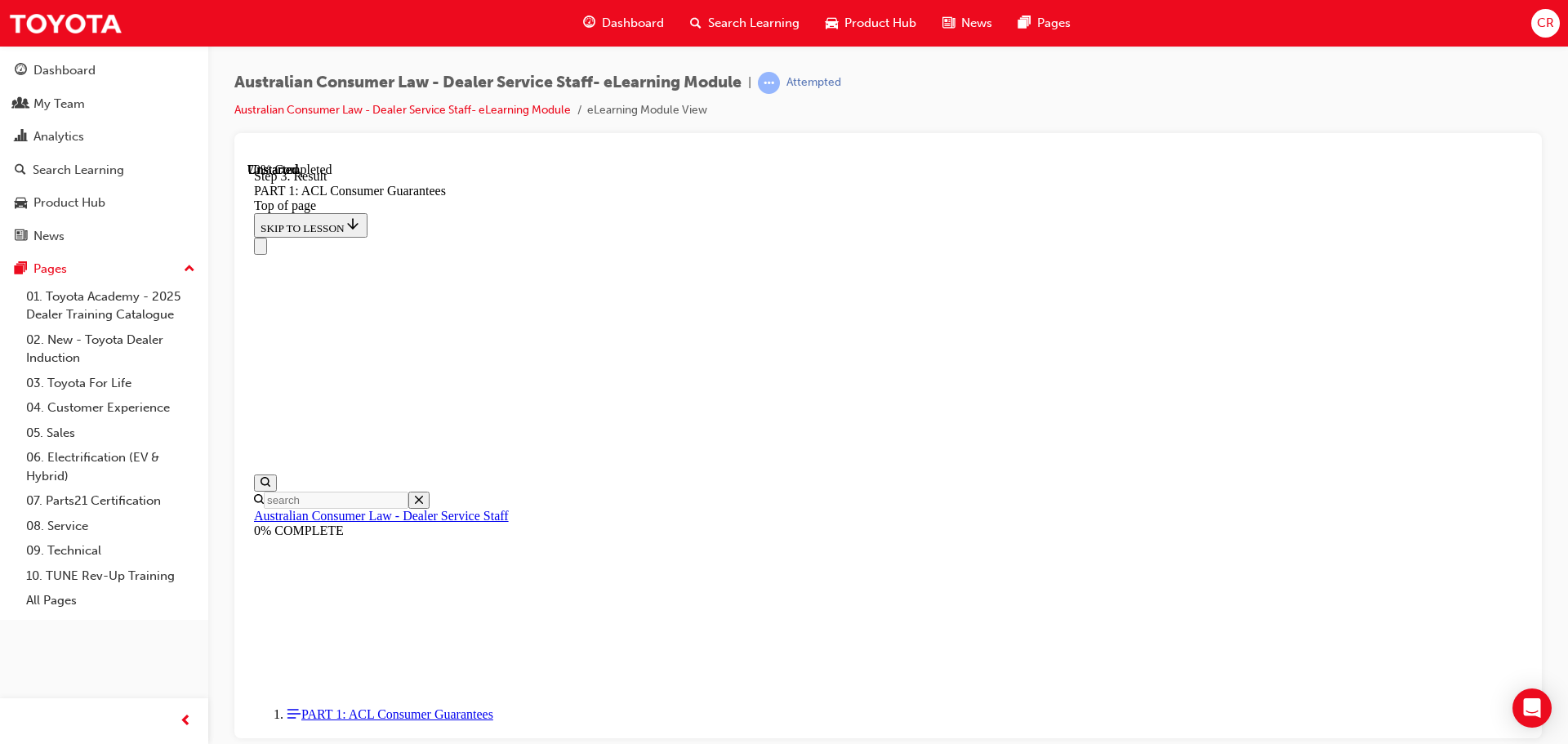 click 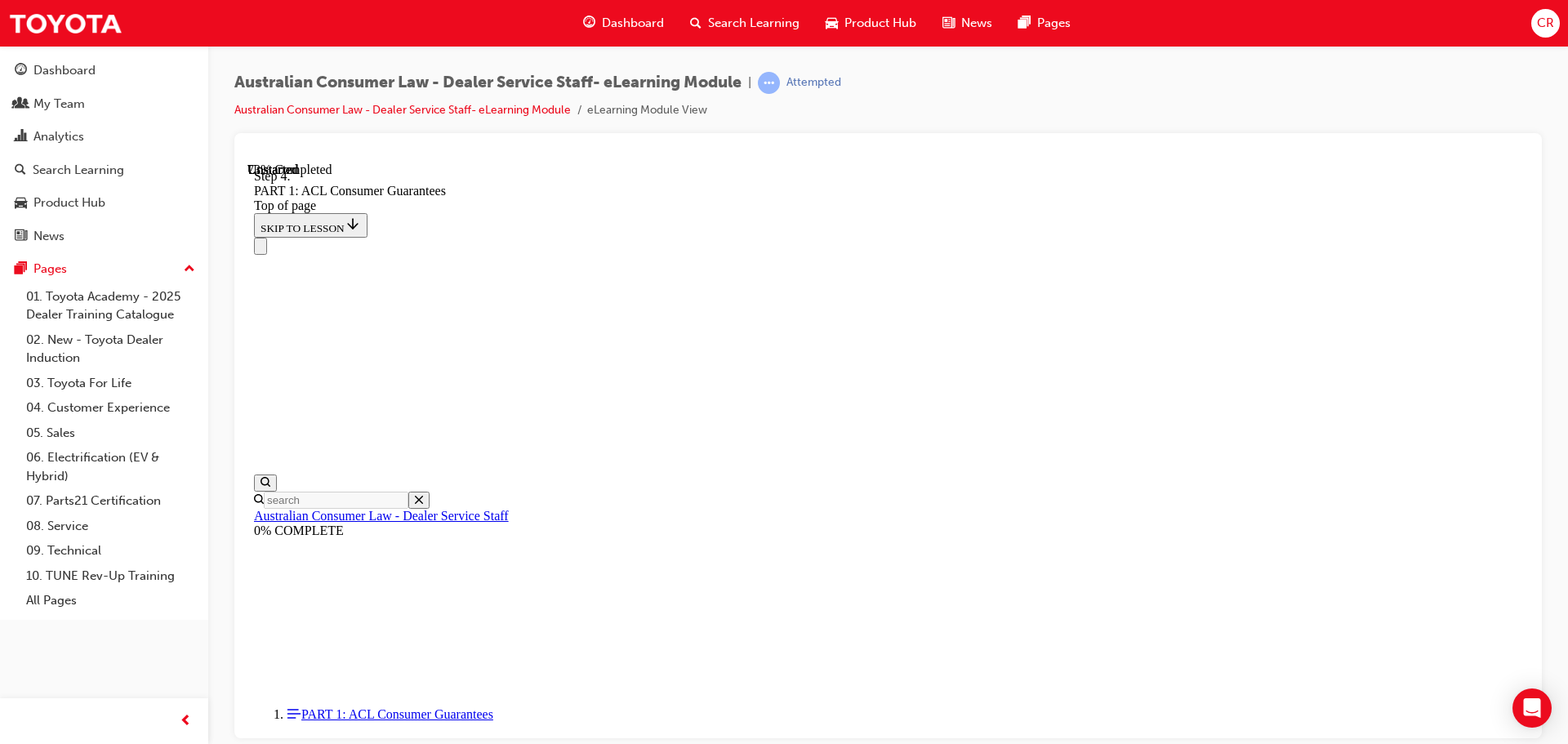 scroll, scrollTop: 12623, scrollLeft: 0, axis: vertical 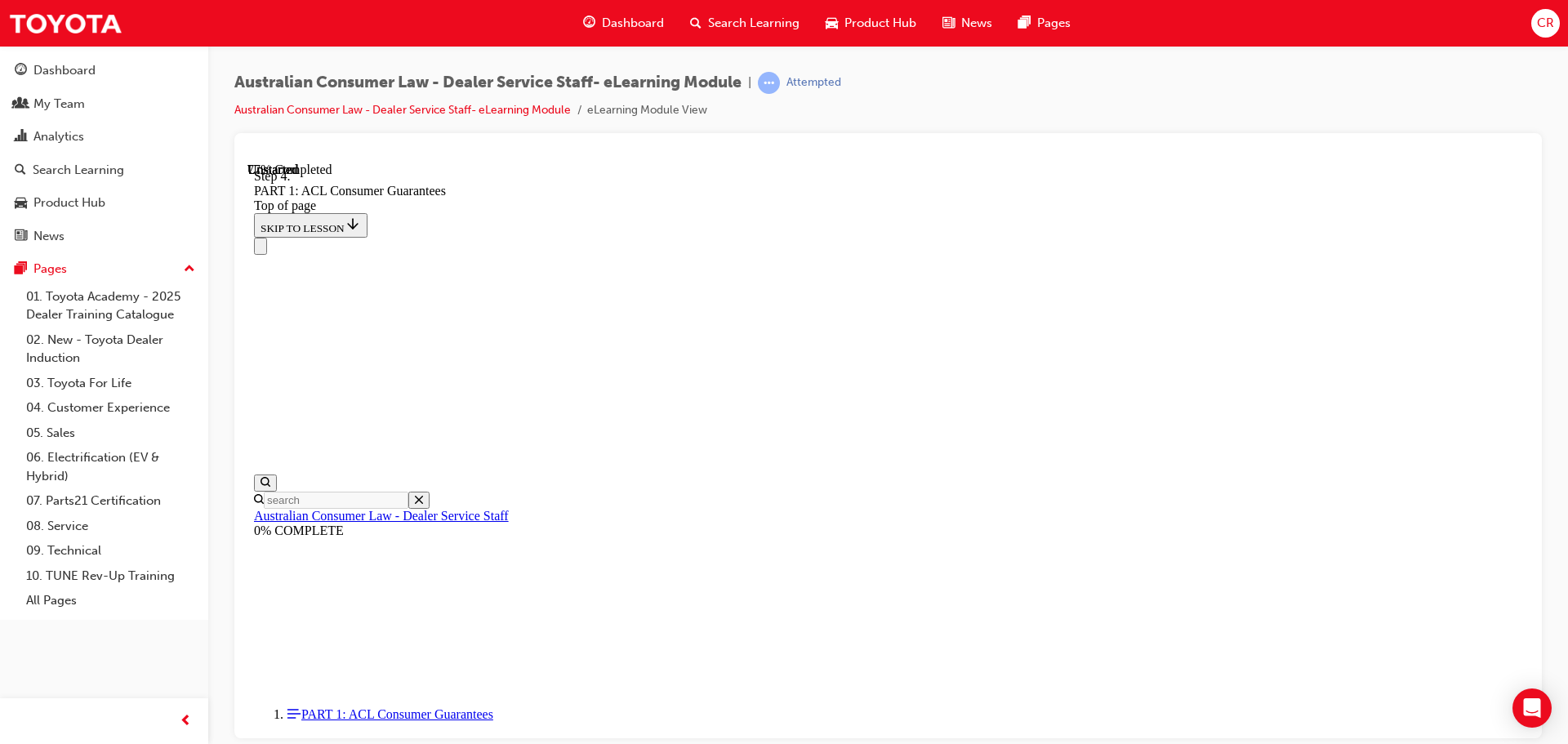 click on "CONTINUE" at bounding box center (289, 16873) 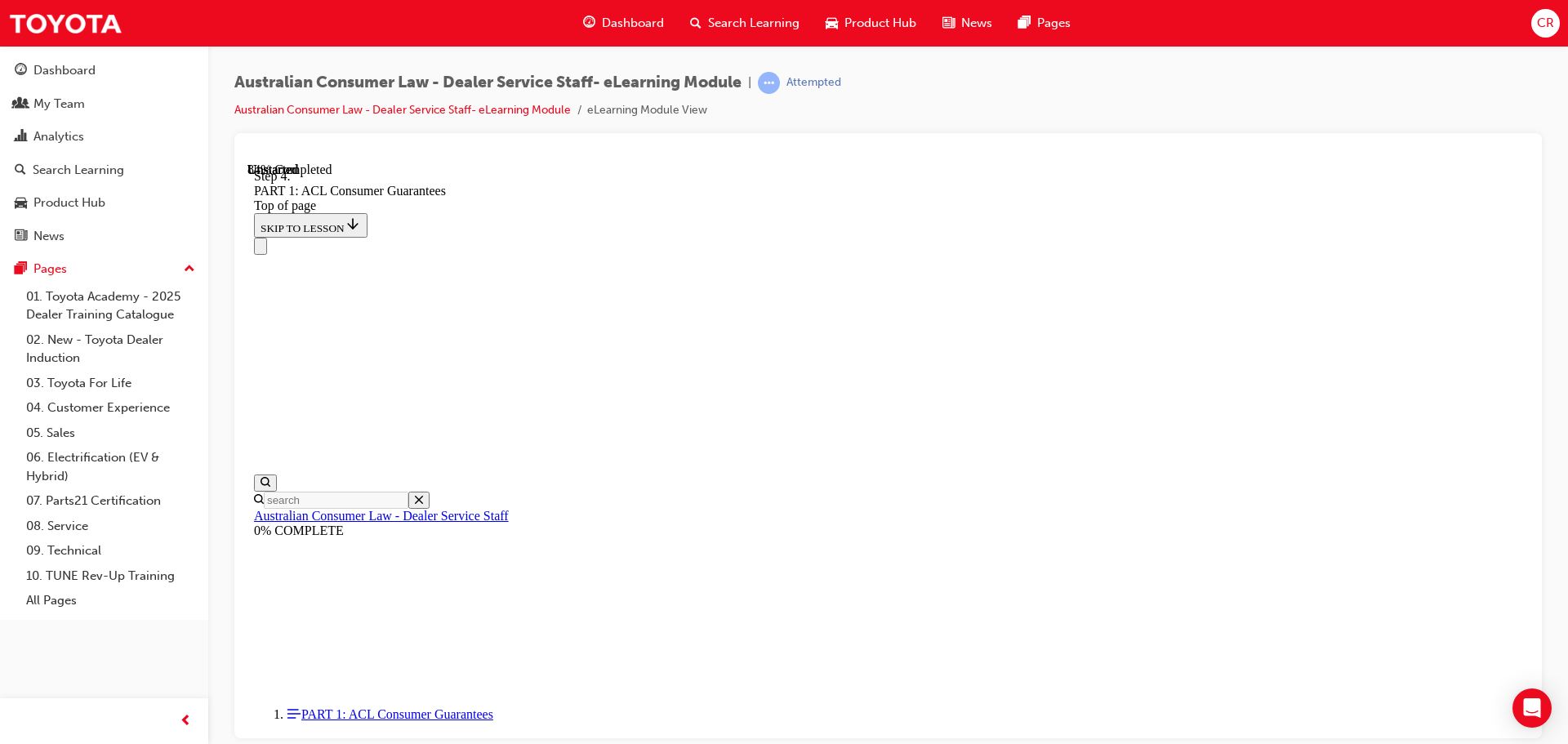 scroll, scrollTop: 14302, scrollLeft: 0, axis: vertical 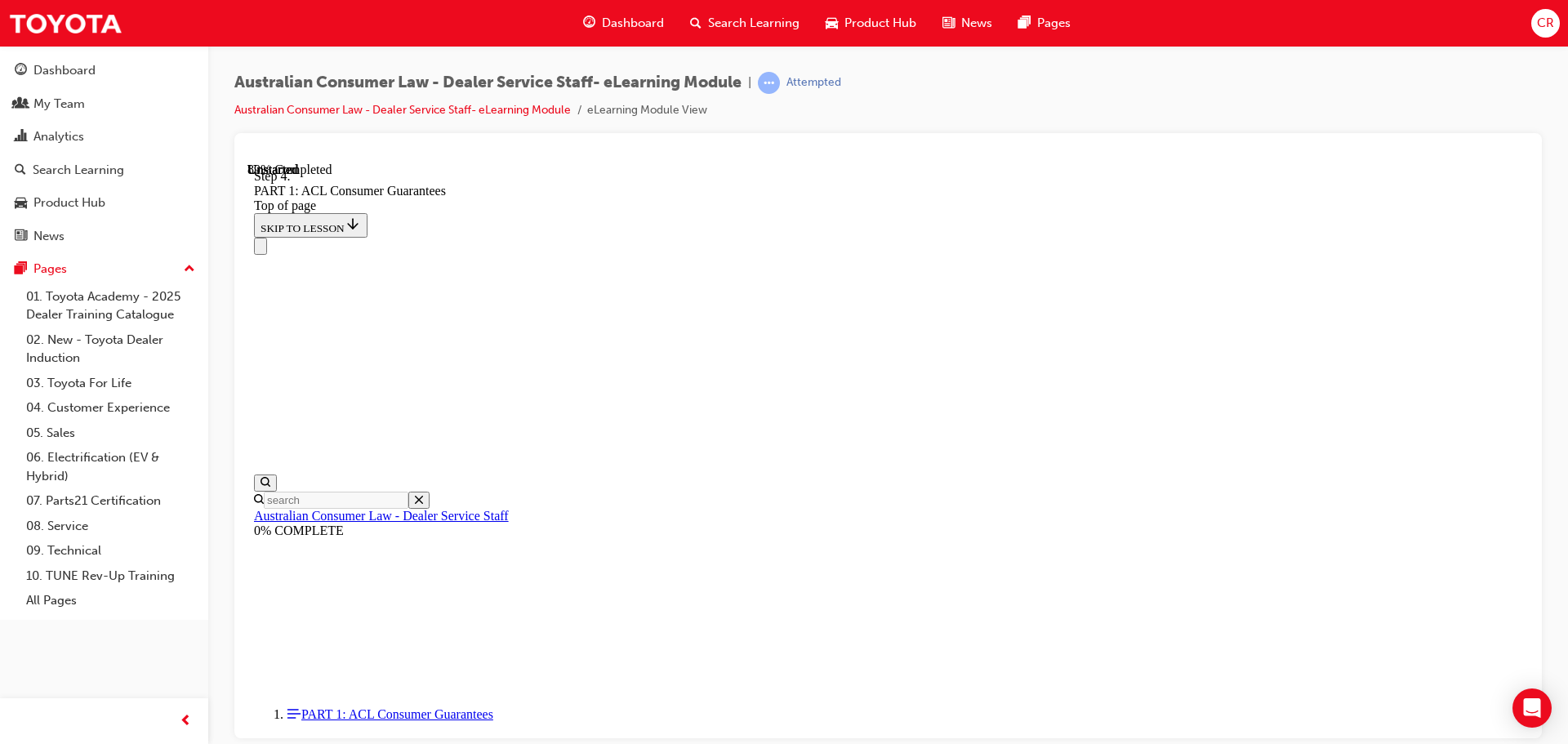 click on "CONTINUE" at bounding box center (289, 18949) 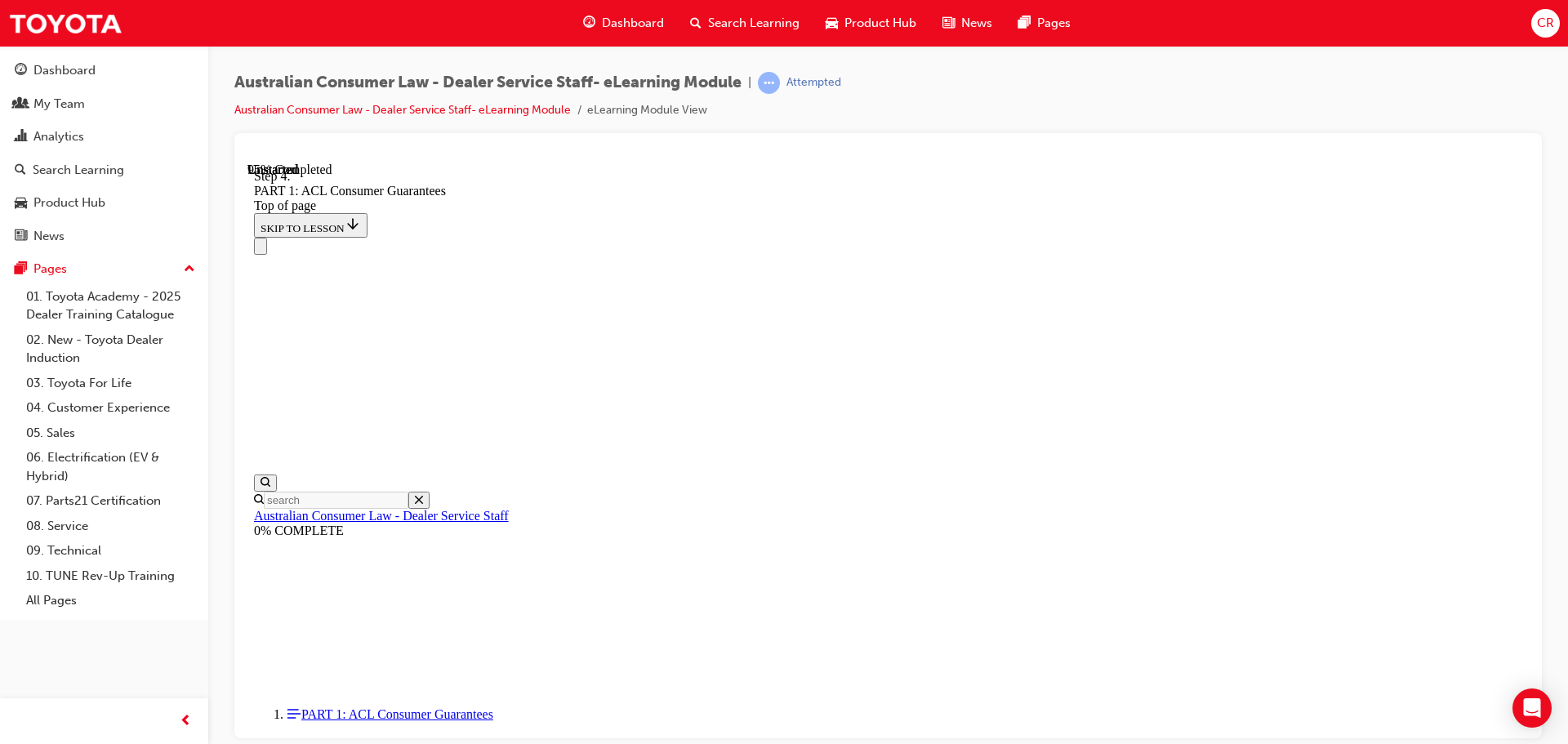 scroll, scrollTop: 17337, scrollLeft: 0, axis: vertical 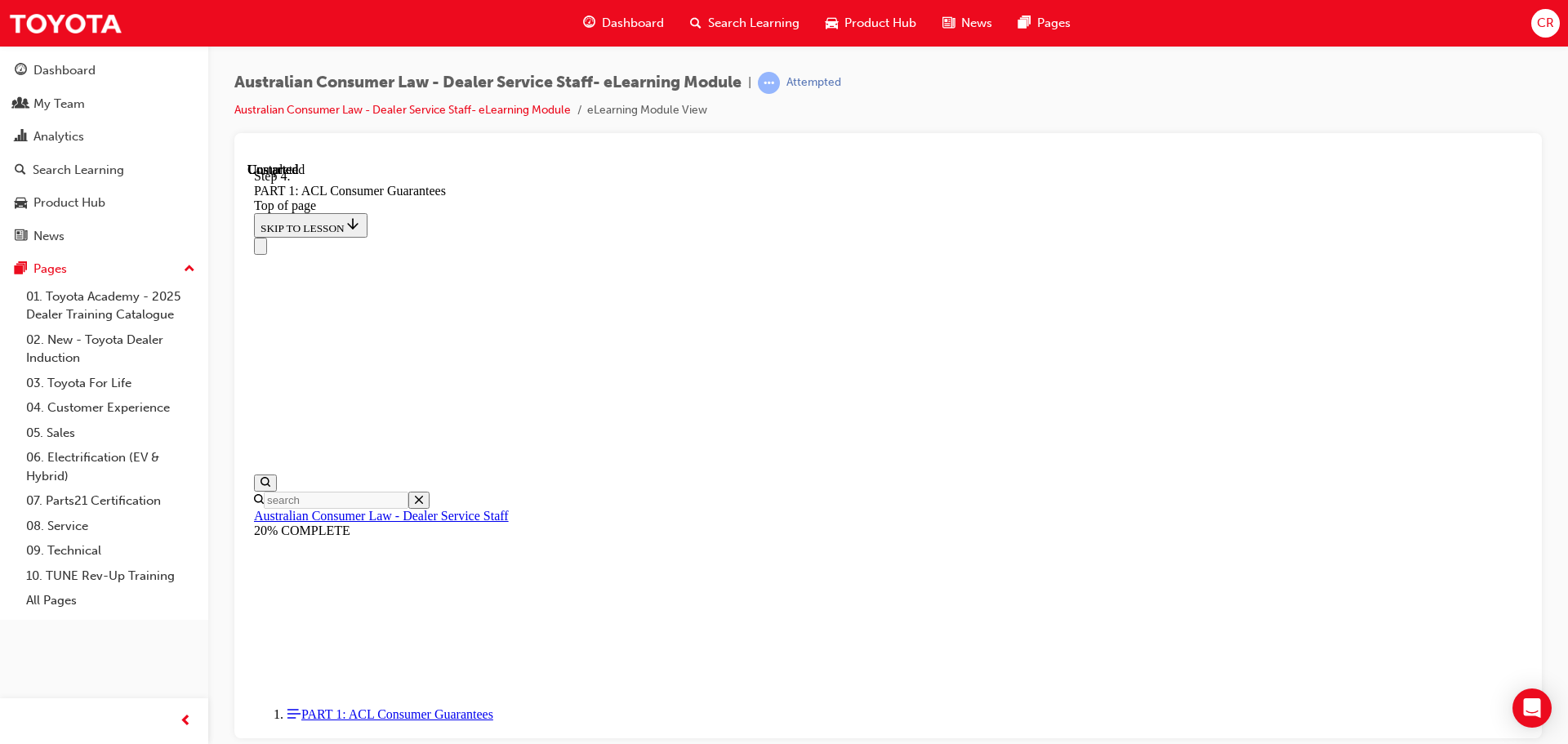 drag, startPoint x: 1085, startPoint y: 242, endPoint x: 992, endPoint y: 490, distance: 264.86412 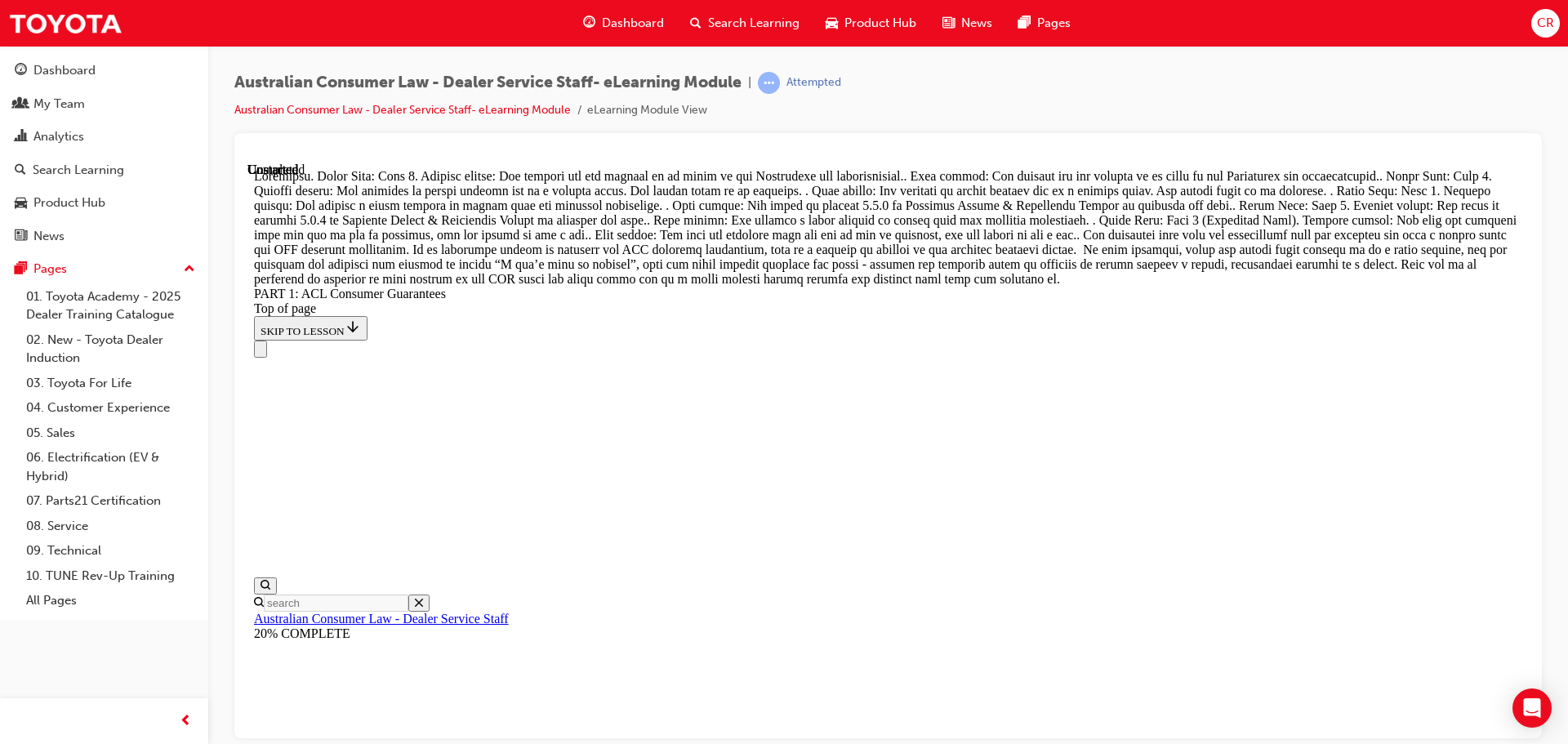 scroll, scrollTop: 18076, scrollLeft: 0, axis: vertical 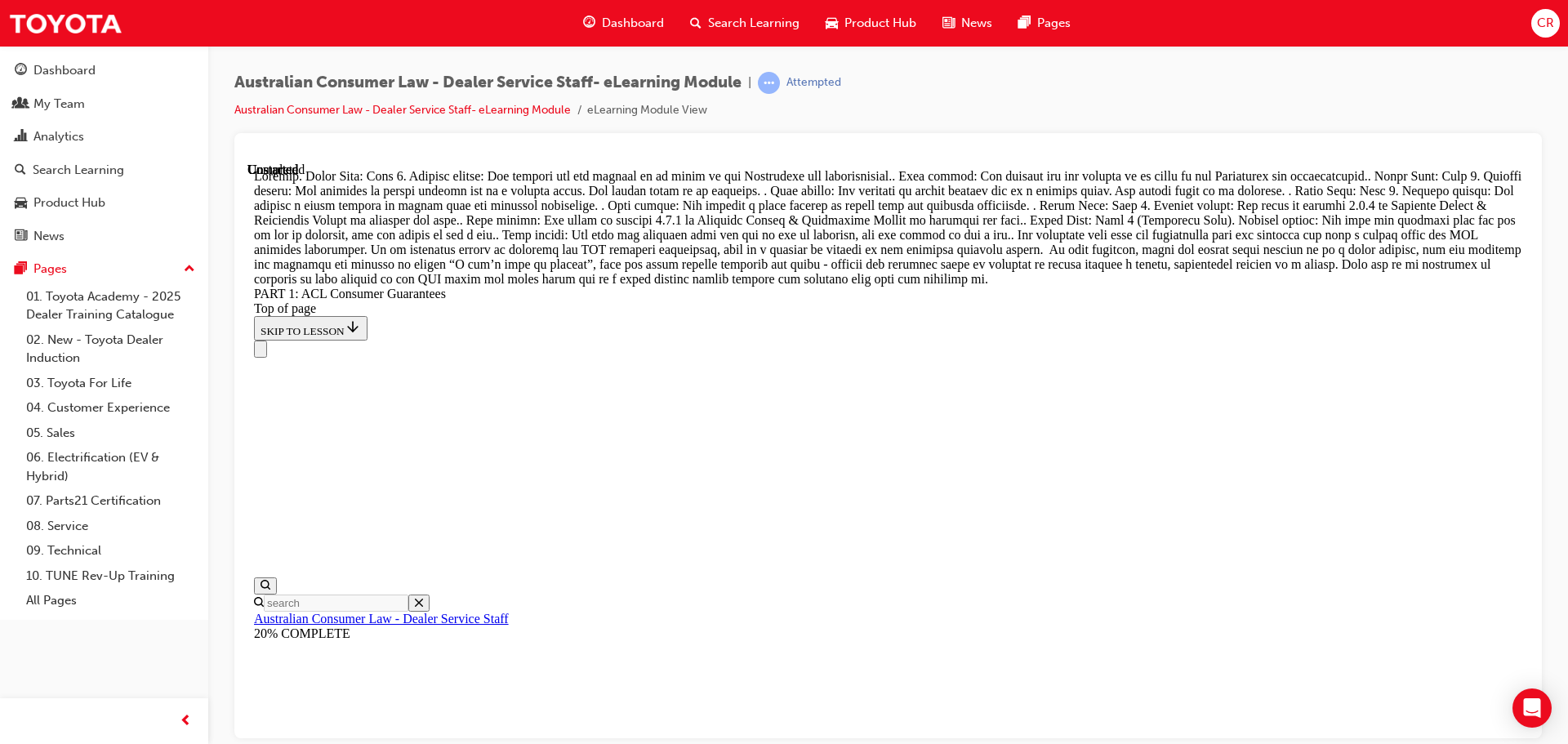 click on "Lesson 2 - PART 2: Toyota Warranty Advantage & Customer Support" at bounding box center (436, 21547) 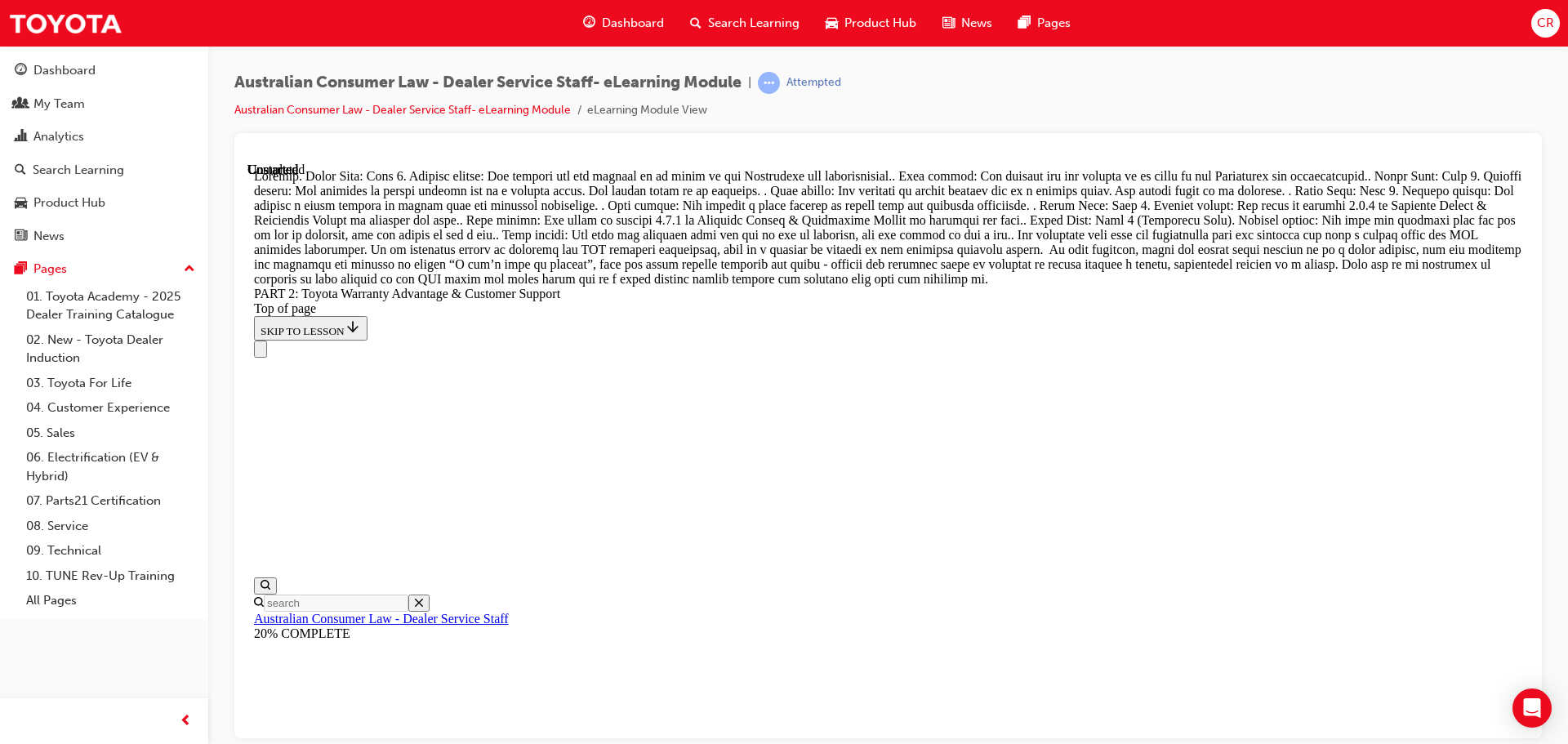 scroll, scrollTop: 0, scrollLeft: 0, axis: both 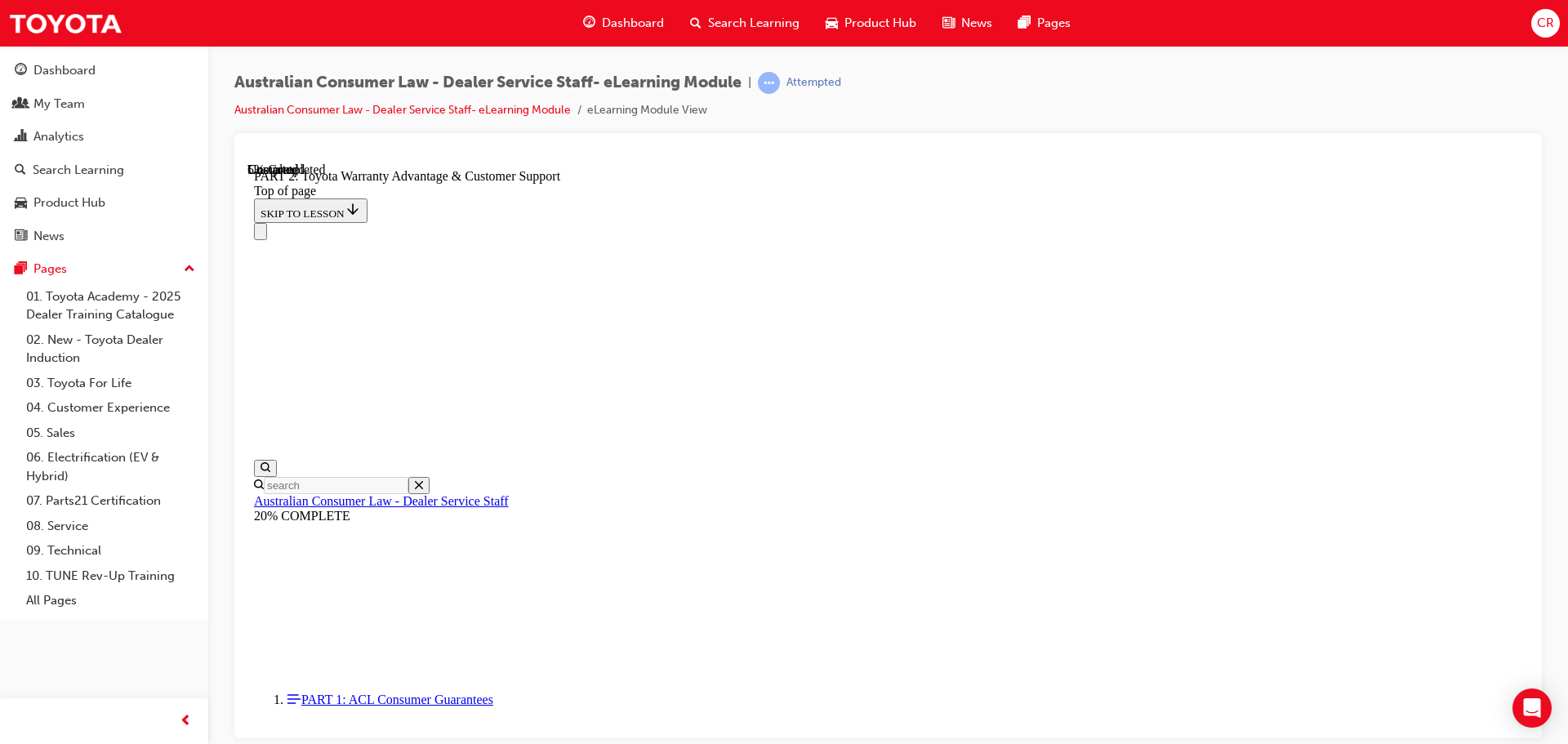 click on "CONTINUE" at bounding box center [289, 9065] 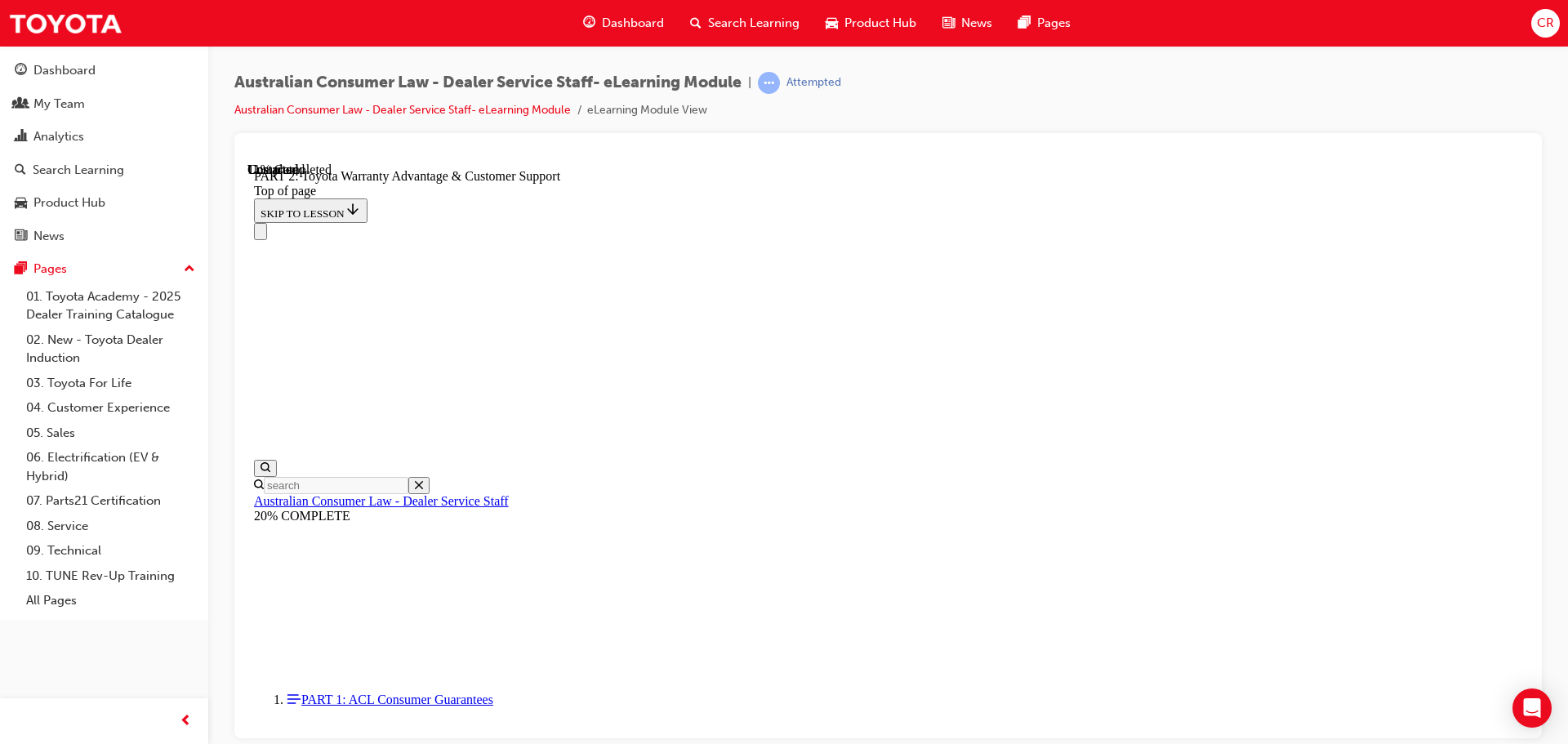 click on "Complete the content above before moving on." at bounding box center [363, 9131] 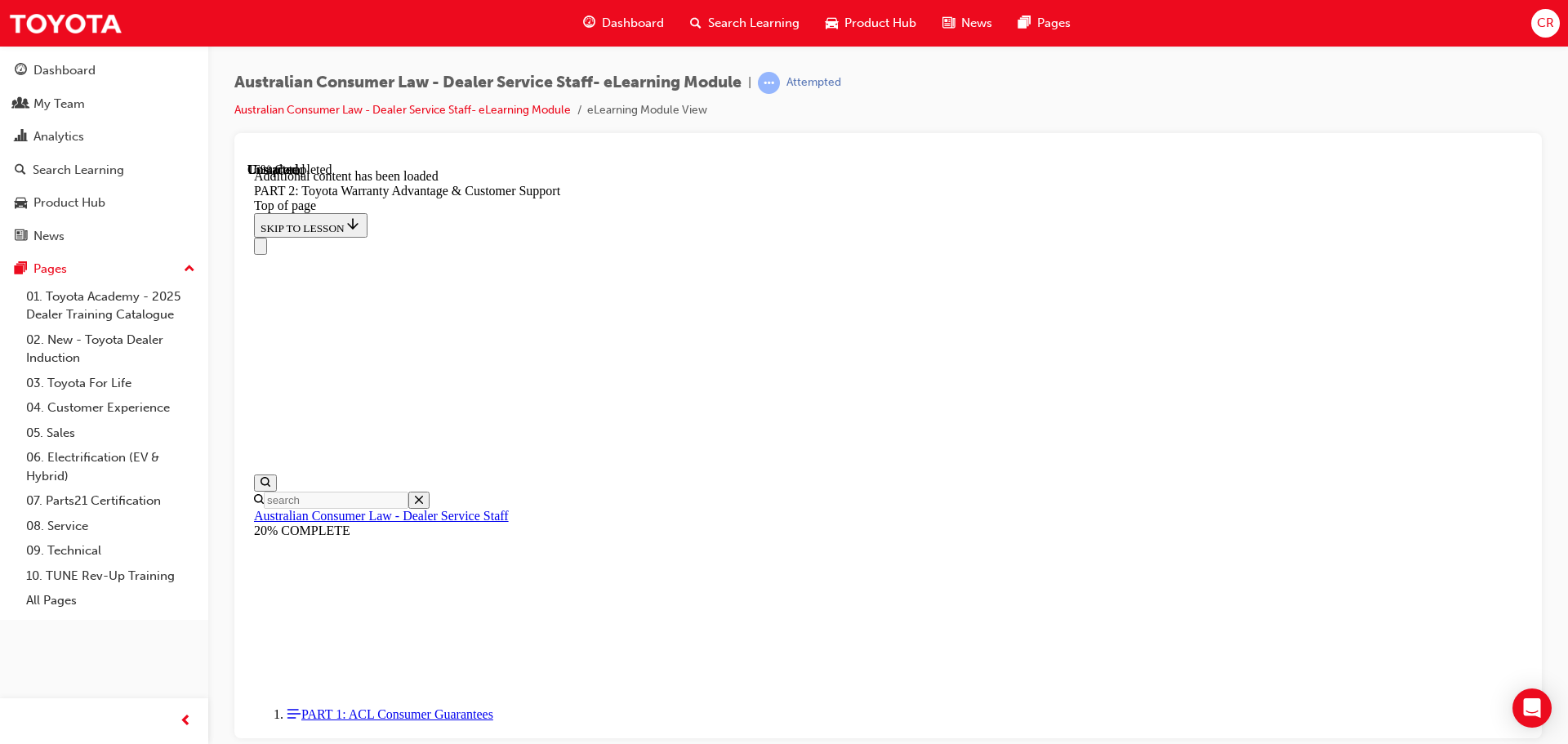 scroll, scrollTop: 1827, scrollLeft: 0, axis: vertical 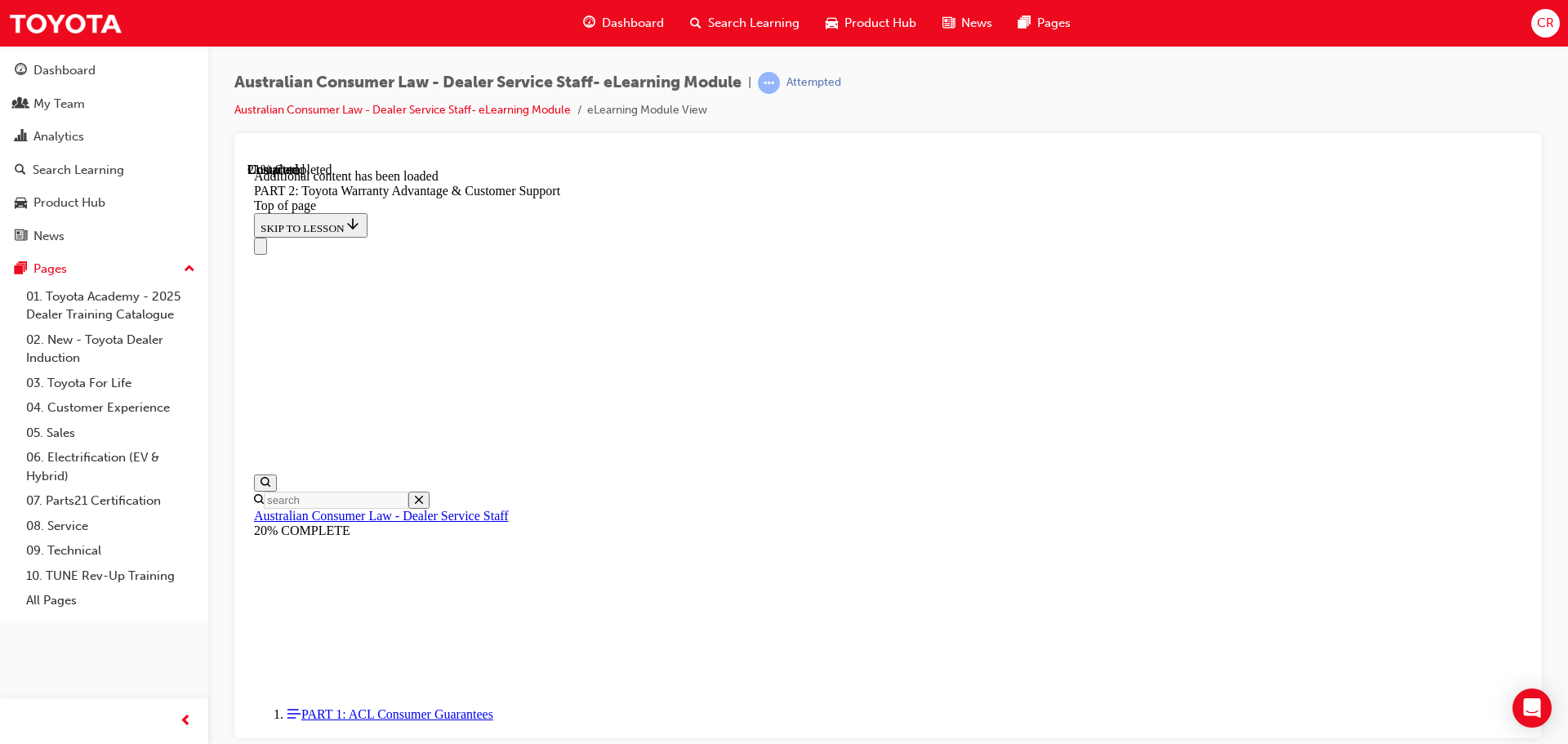 click on "Complete the content above before moving on." at bounding box center [363, 9500] 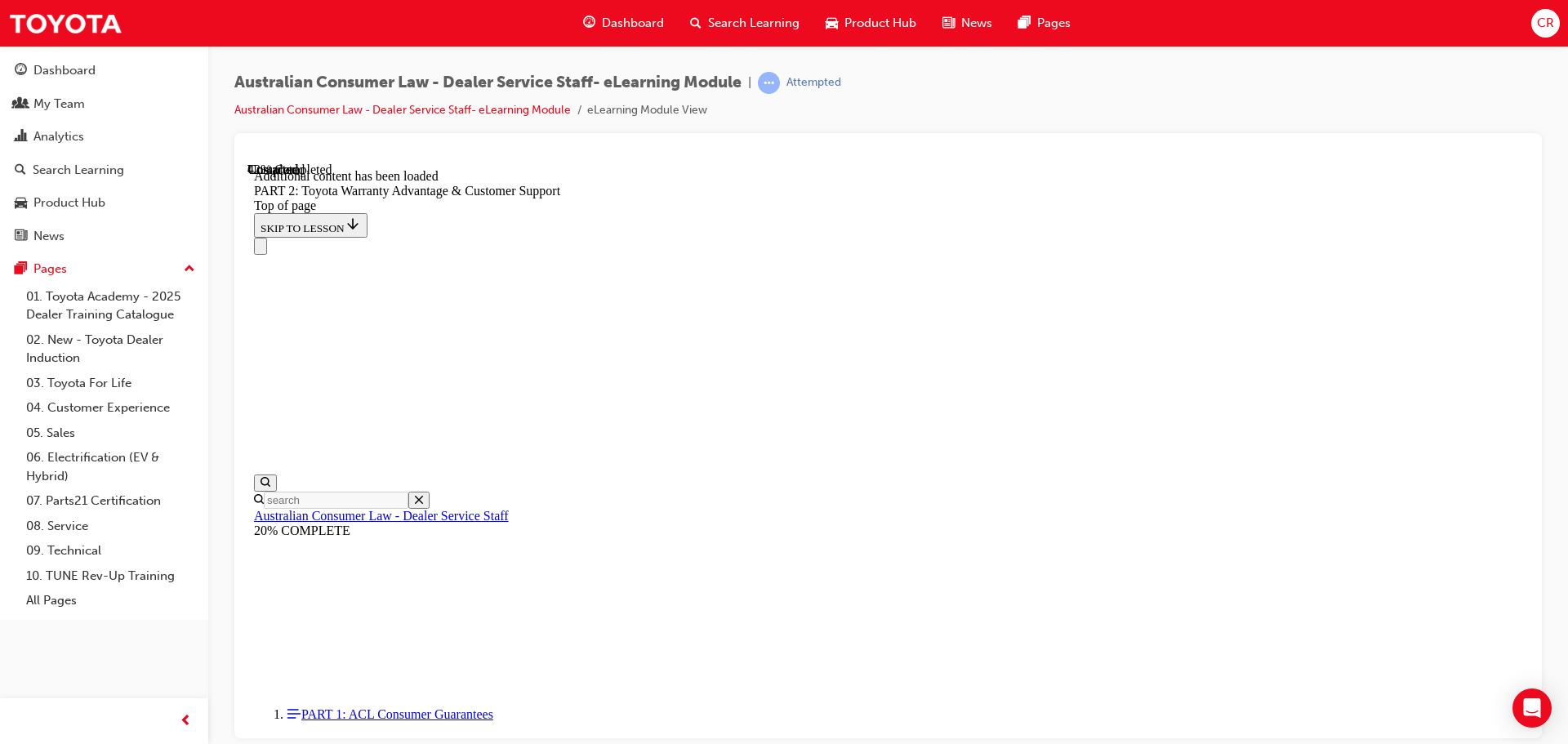 scroll, scrollTop: 2965, scrollLeft: 0, axis: vertical 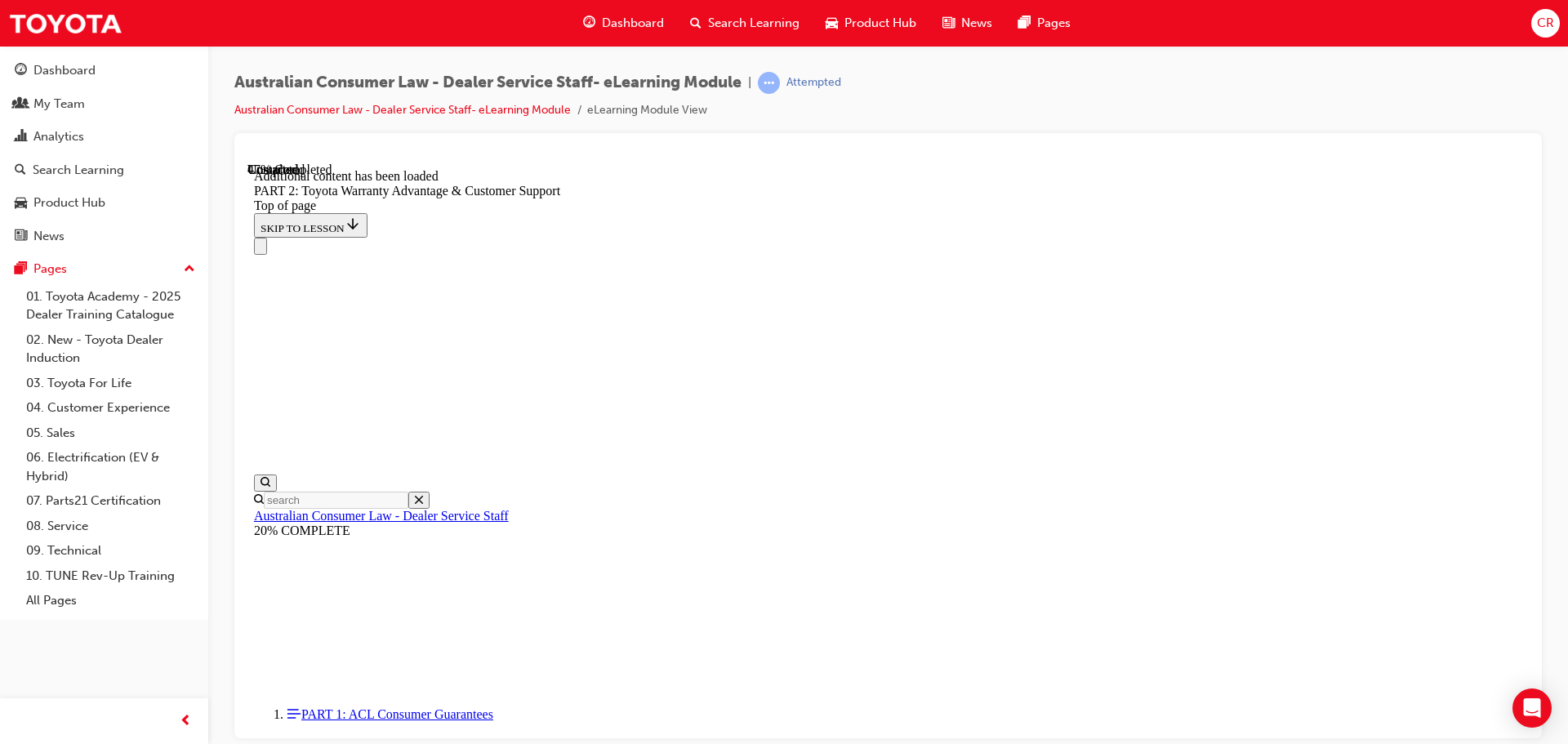 click on "Complete the content above before moving on." at bounding box center (363, 10196) 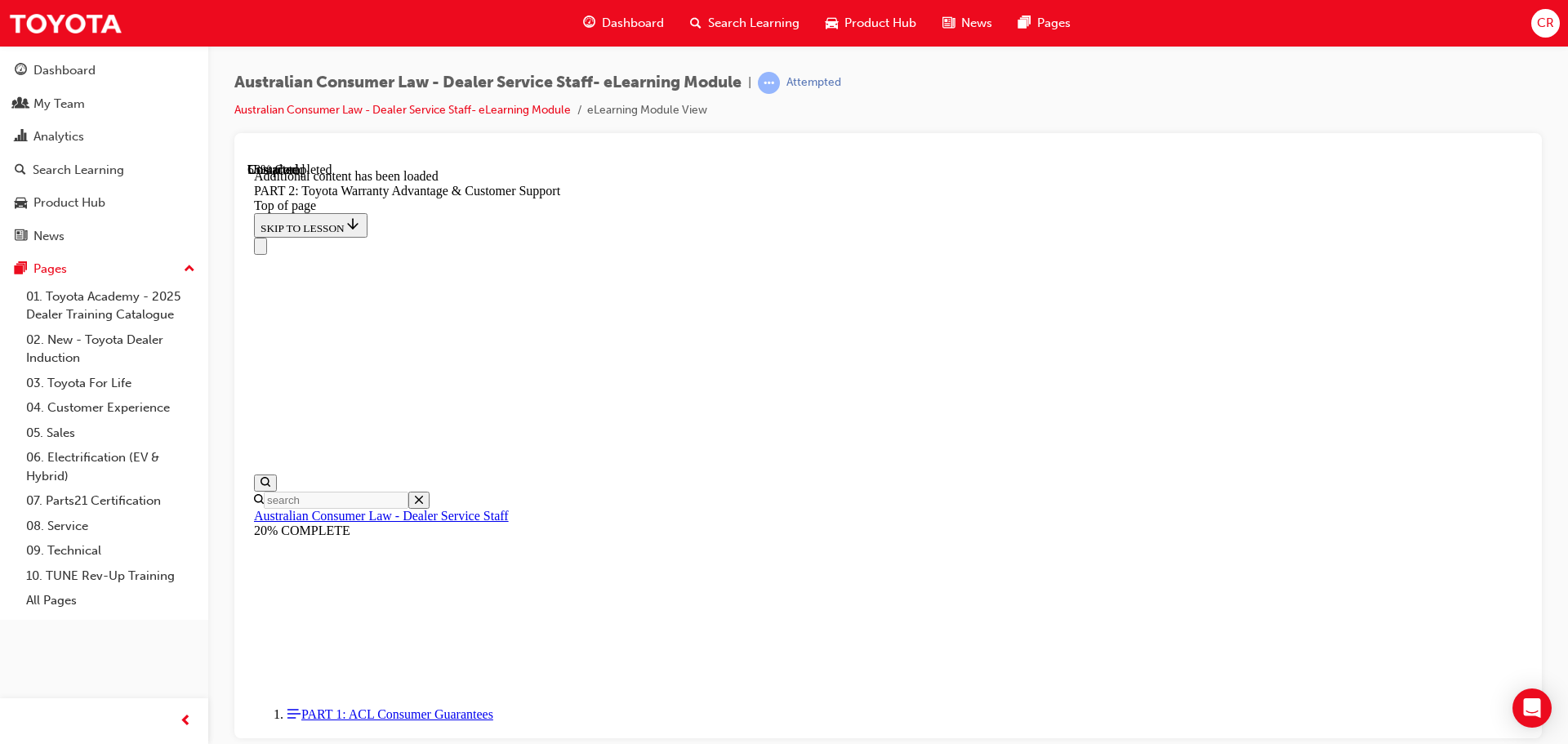 click on "CONTINUE" at bounding box center [289, 10653] 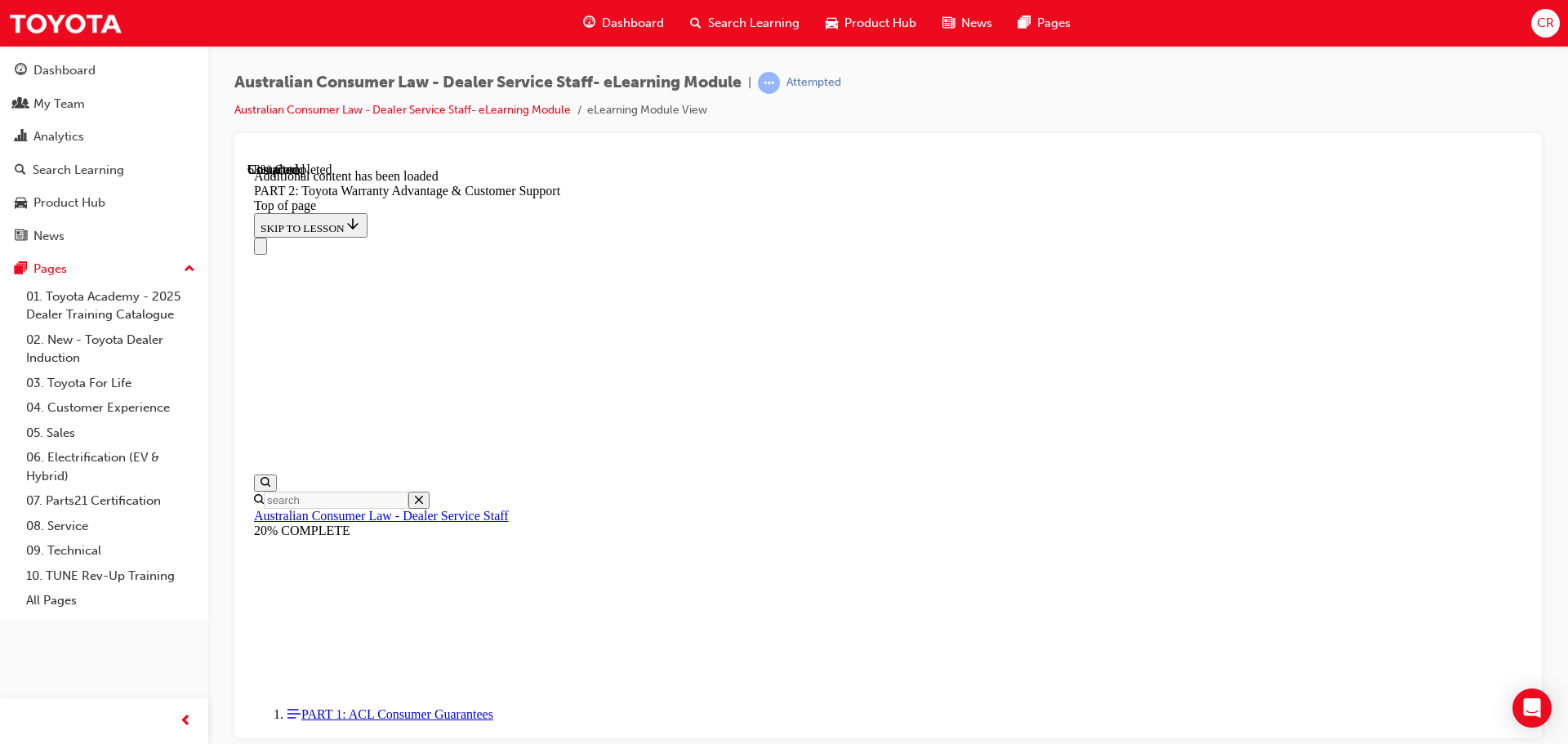 click on "Complete the content above before moving on." at bounding box center [363, 10719] 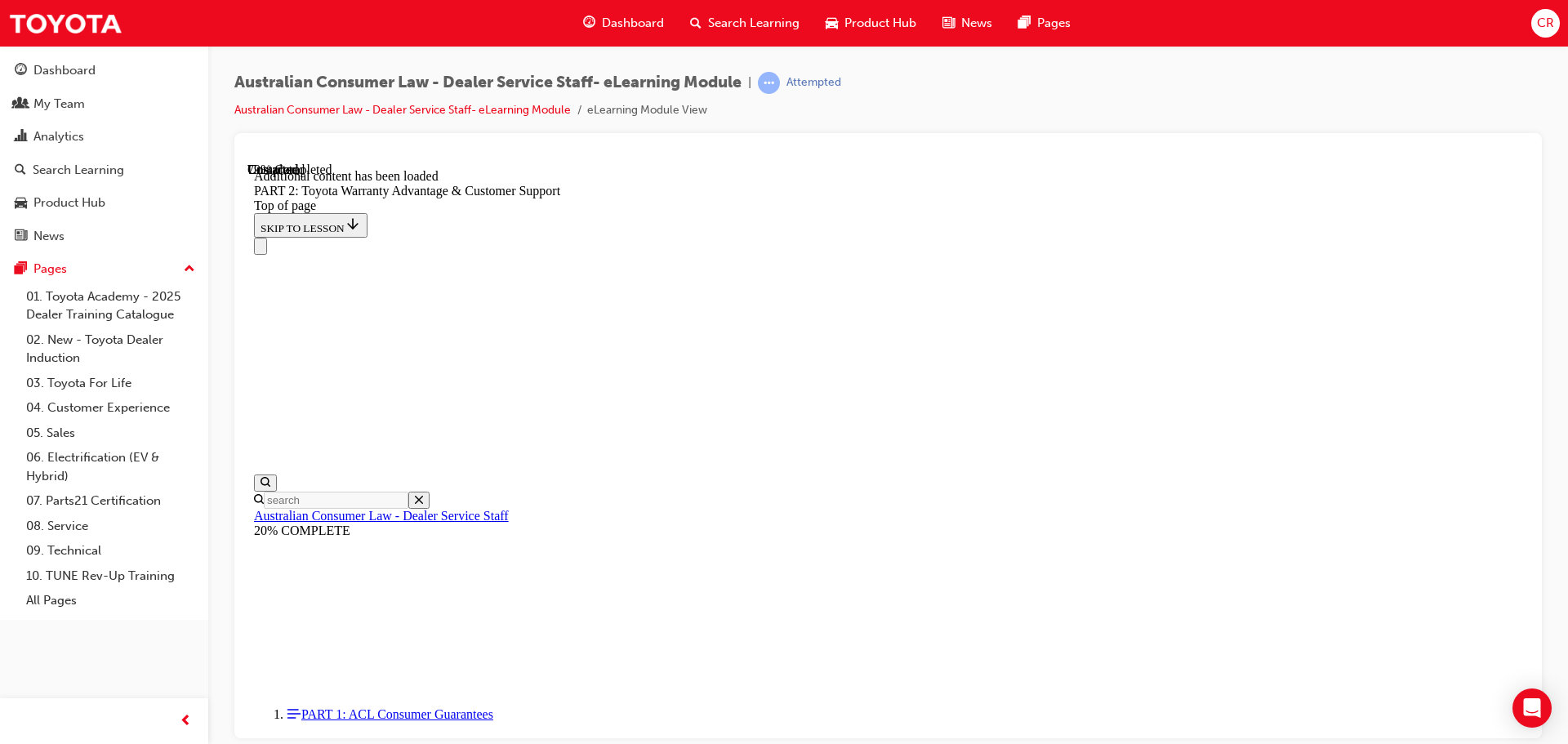 scroll, scrollTop: 5255, scrollLeft: 0, axis: vertical 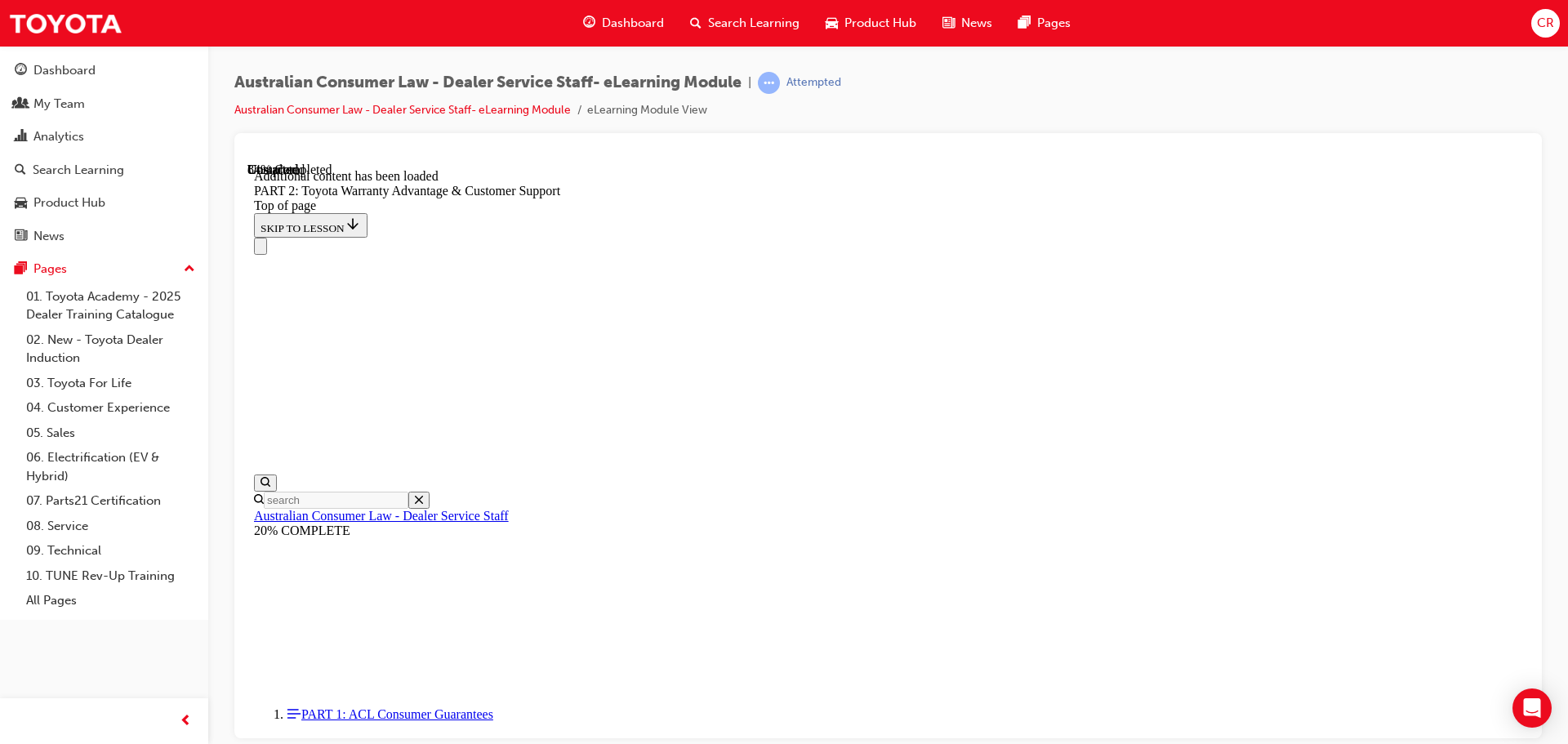 click on "CONTINUE" at bounding box center (289, 11585) 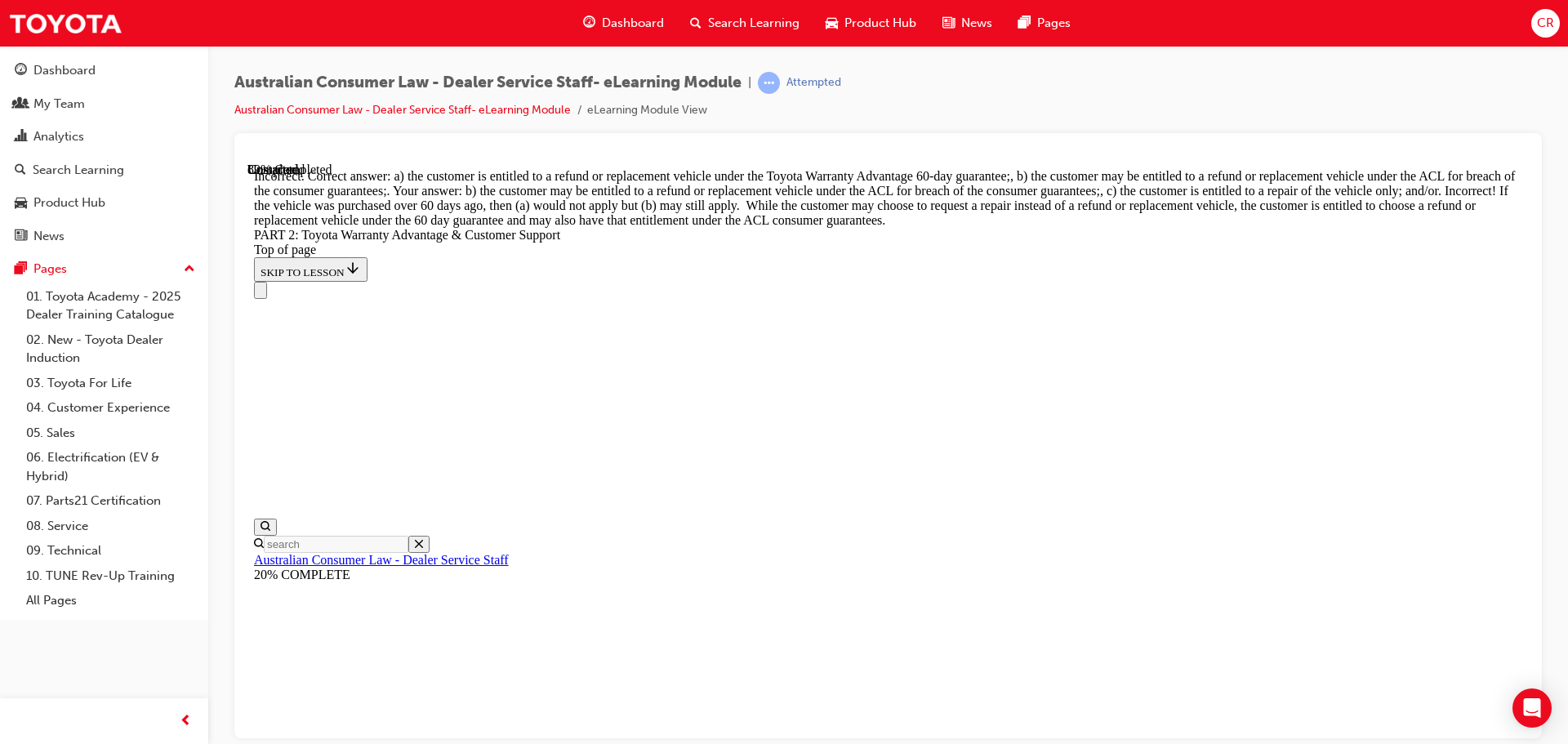 click on "Based on the scenario above, what rights may the customer have in this scenario?  Select all which may apply: a) the customer is entitled to a refund or replacement vehicle under the Toyota Warranty Advantage 60-day guarantee; Incorrectly unchecked b) the customer may be entitled to a refund or replacement vehicle under the ACL for breach of the consumer guarantees; Correctly checked c) the customer is entitled to a repair of the vehicle only; and/or Incorrectly checked d) the customer is not entitled to anything. Correctly unchecked SUBMIT Incorrect Incorrect! If the vehicle was purchased over 60 days ago, then (a) would not apply but (b) may still apply.  While the customer may choose to request a repair instead of a refund or replacement vehicle, the customer is entitled to choose a refund or replacement vehicle under the 60 day guarantee and may also have that entitlement under the ACL consumer guarantees.   TAKE AGAIN" at bounding box center (888, 13738) 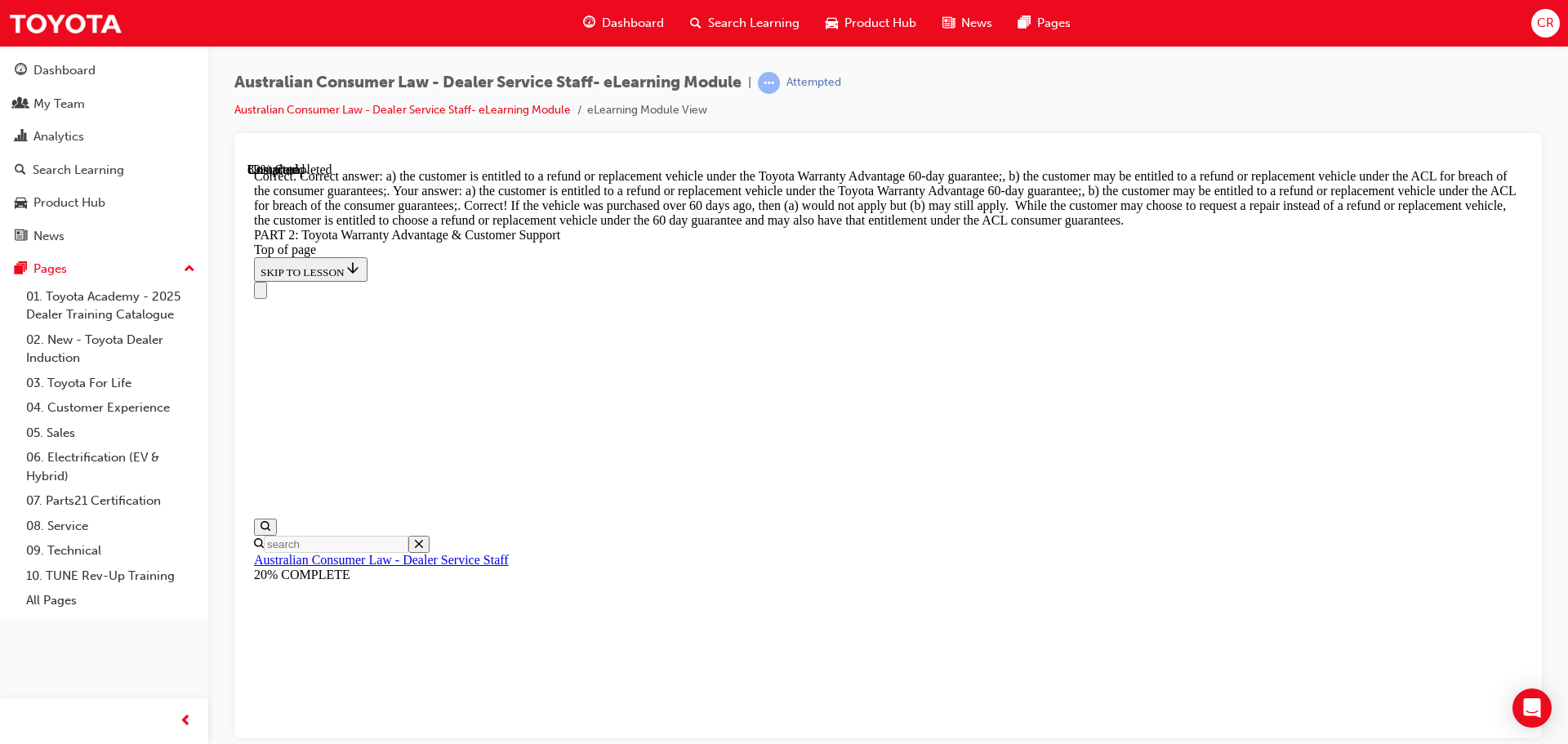 click on "Complete the content above before moving on." at bounding box center [363, 15865] 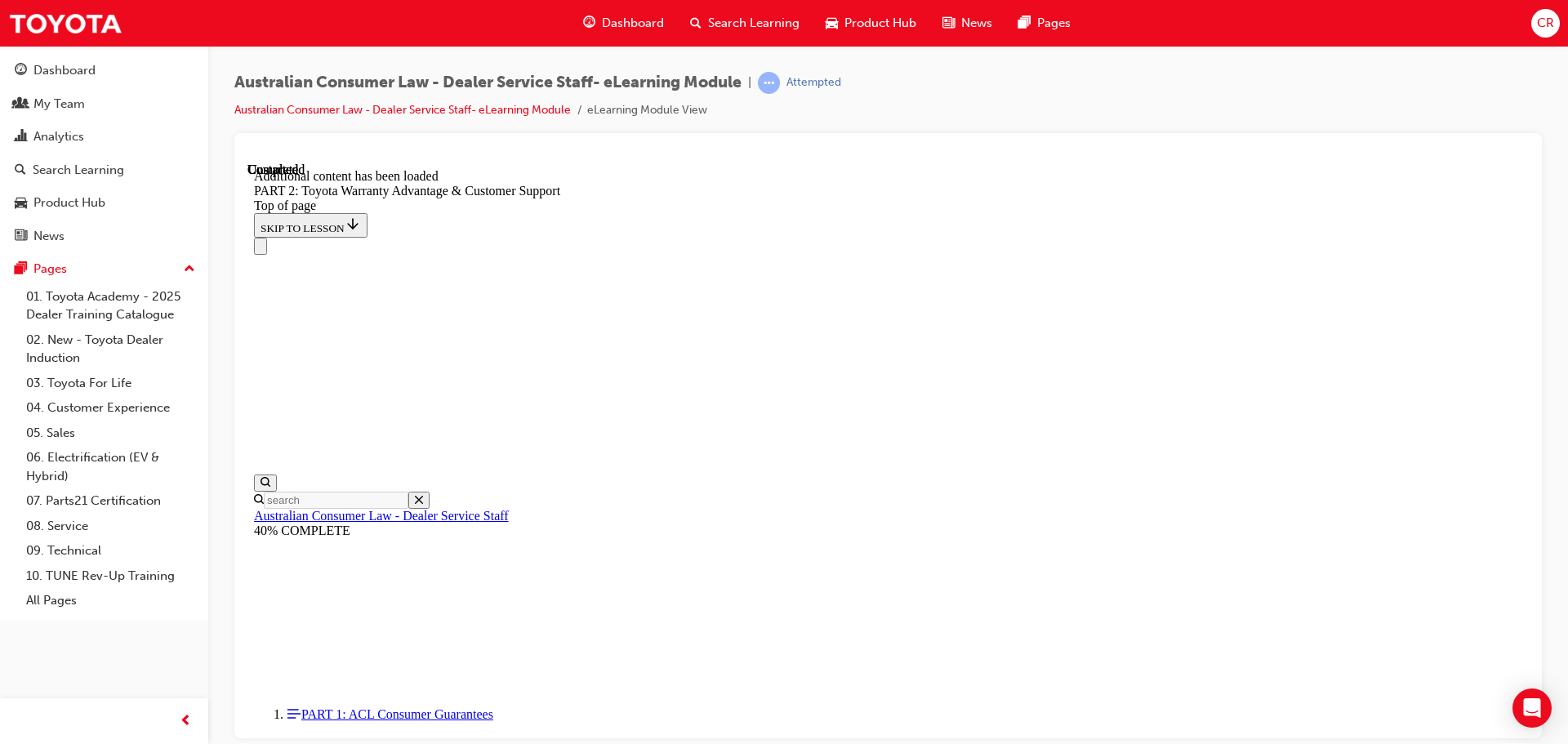scroll, scrollTop: 6809, scrollLeft: 0, axis: vertical 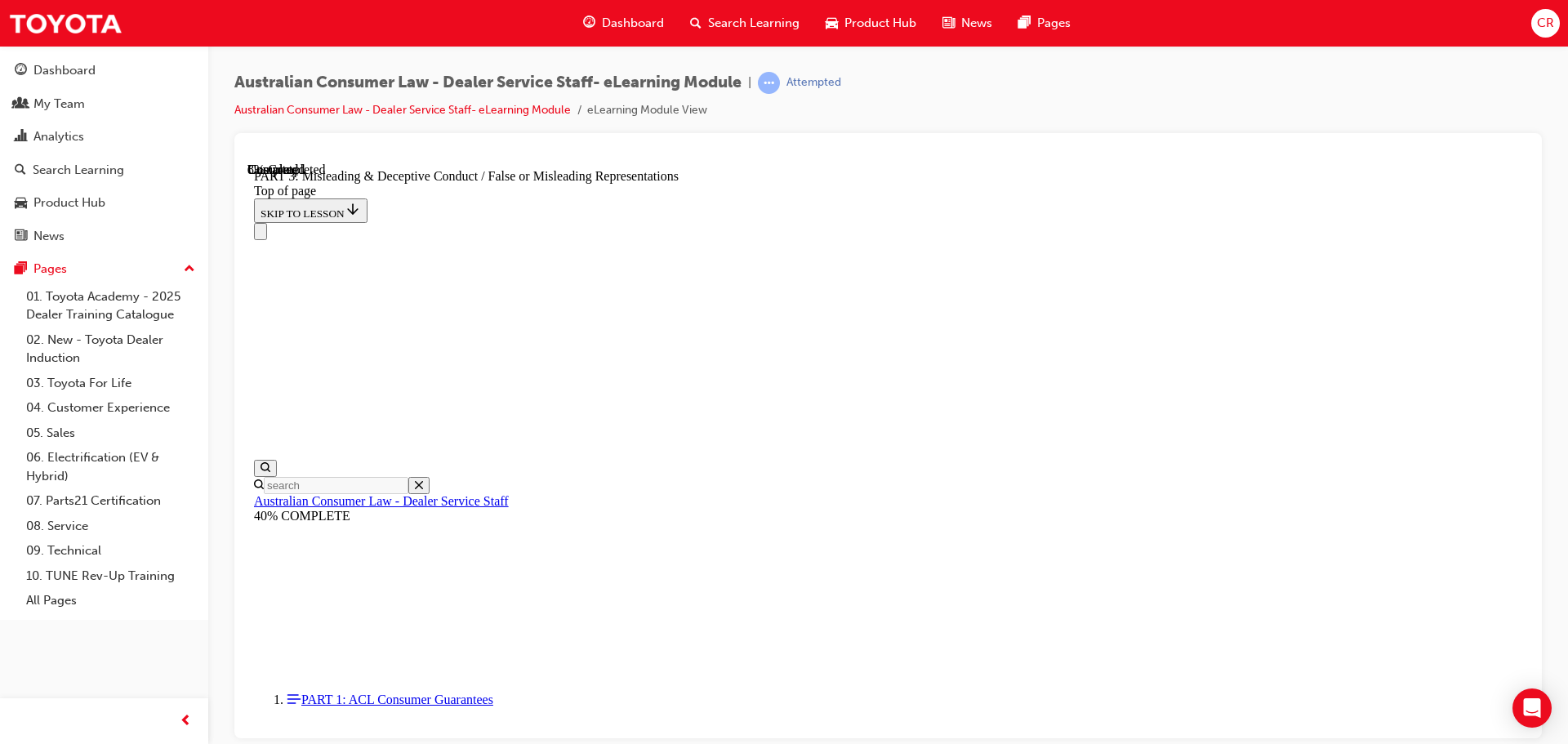 click on "CONTINUE" at bounding box center [289, 9051] 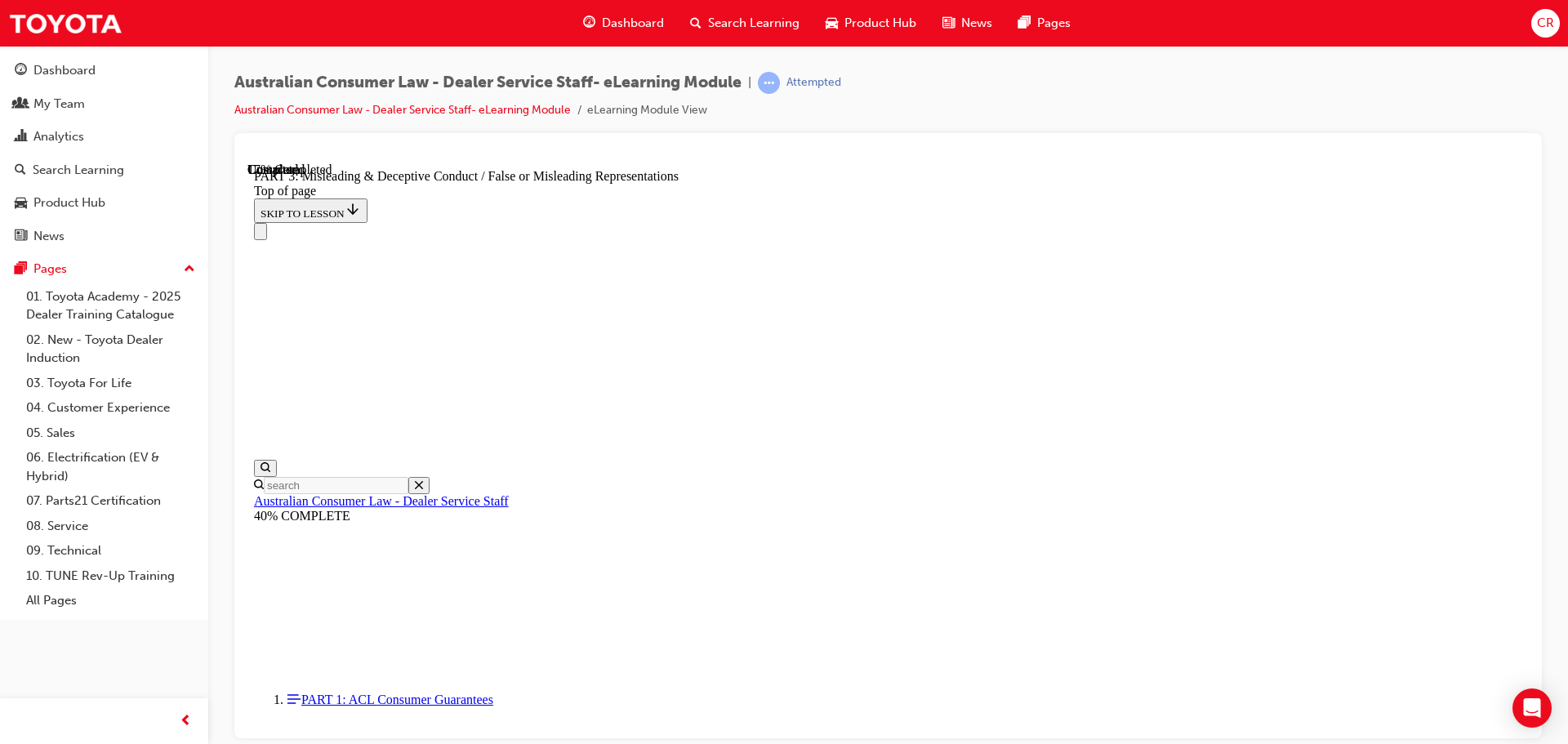 click on "Complete the content above before moving on." at bounding box center (363, 9117) 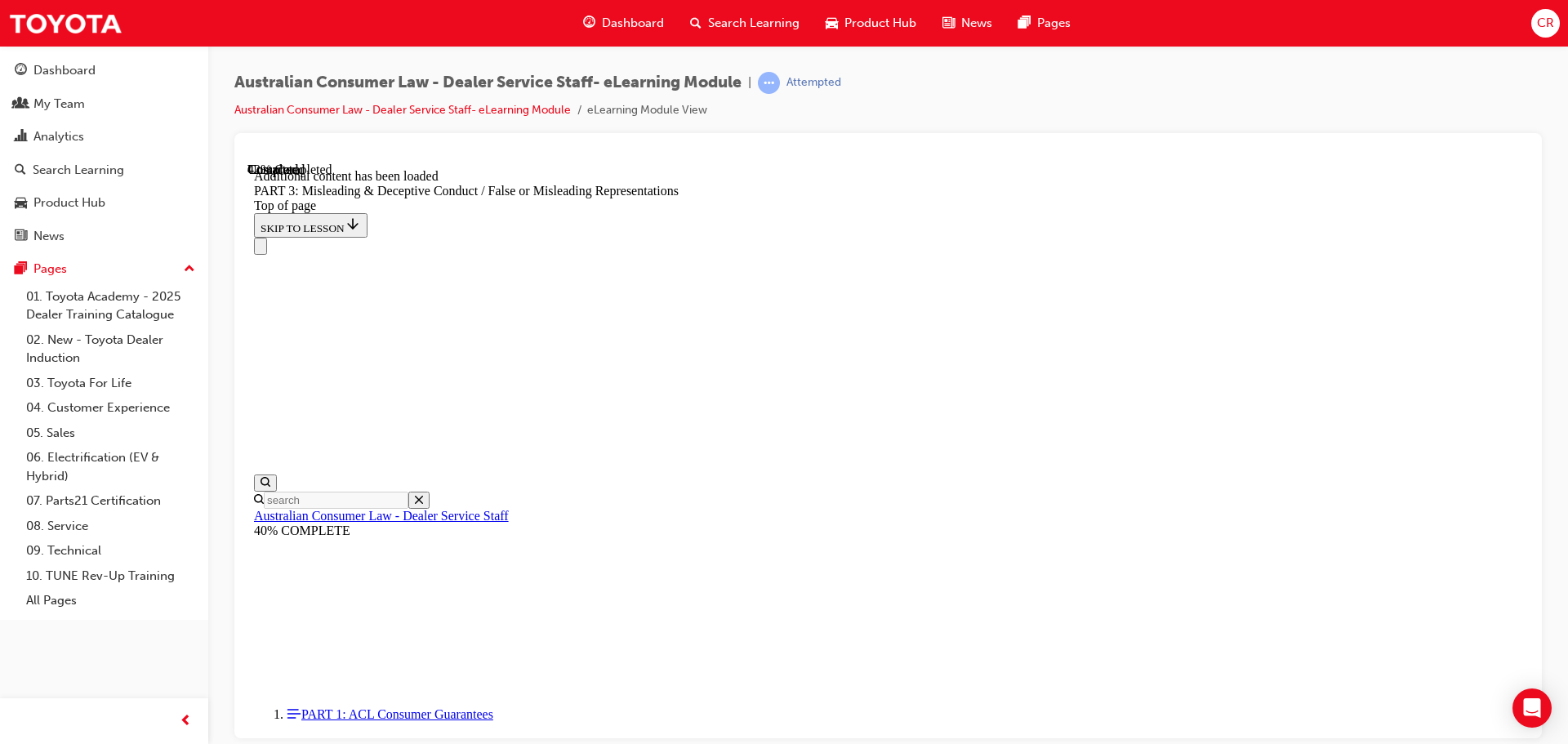 scroll, scrollTop: 3918, scrollLeft: 0, axis: vertical 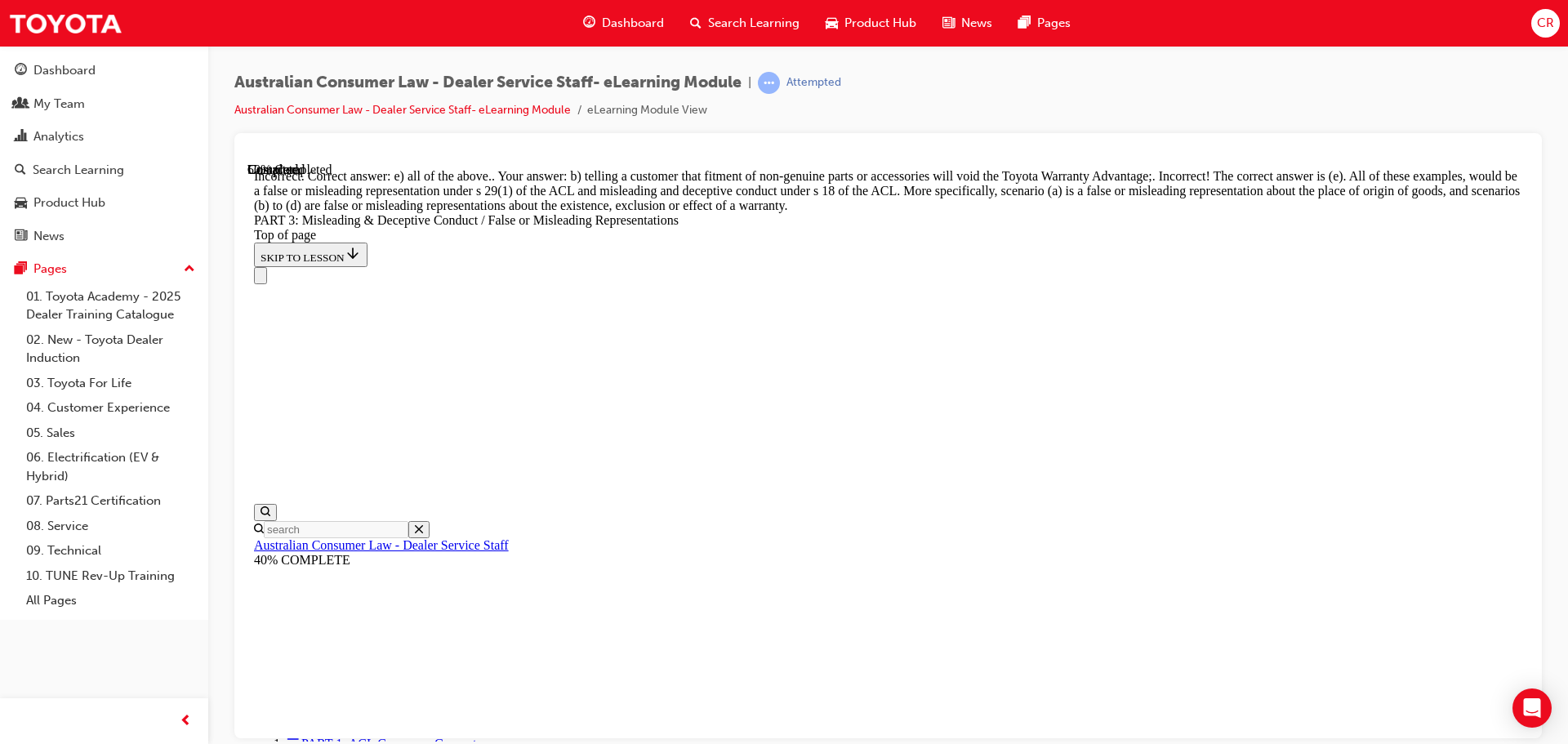 click on "Incorrect Incorrect! The correct answer is (e). All of these examples, would be a false or misleading representation under s 29(1) of the ACL and misleading and deceptive conduct under s 18 of the ACL. More specifically, scenario (a) is a false or misleading representation about the place of origin of goods, and scenarios (b) to (d) are false or misleading representations about the existence, exclusion or effect of a warranty." at bounding box center [888, 21508] 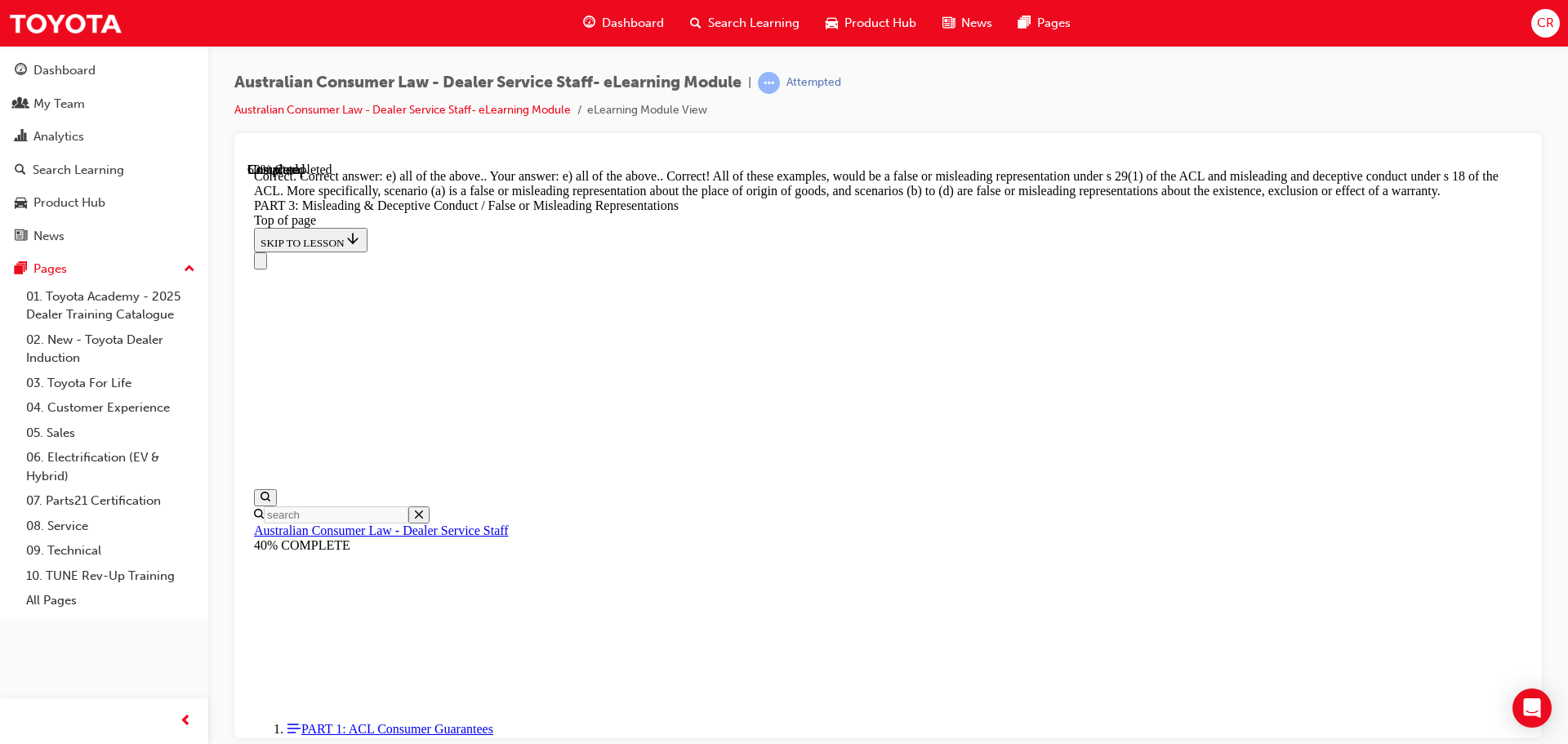 scroll, scrollTop: 4160, scrollLeft: 0, axis: vertical 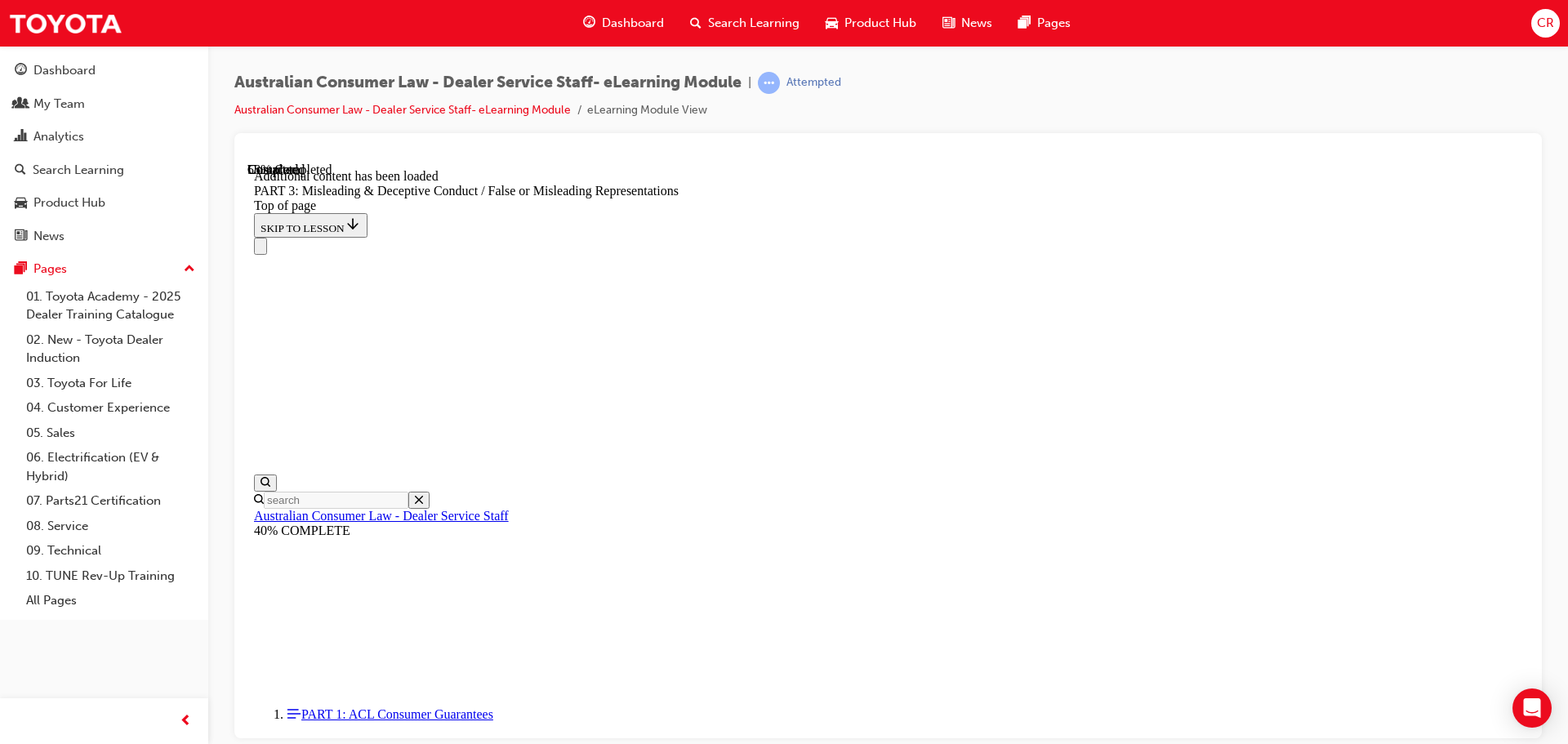 click on "CONTINUE" at bounding box center (289, 21913) 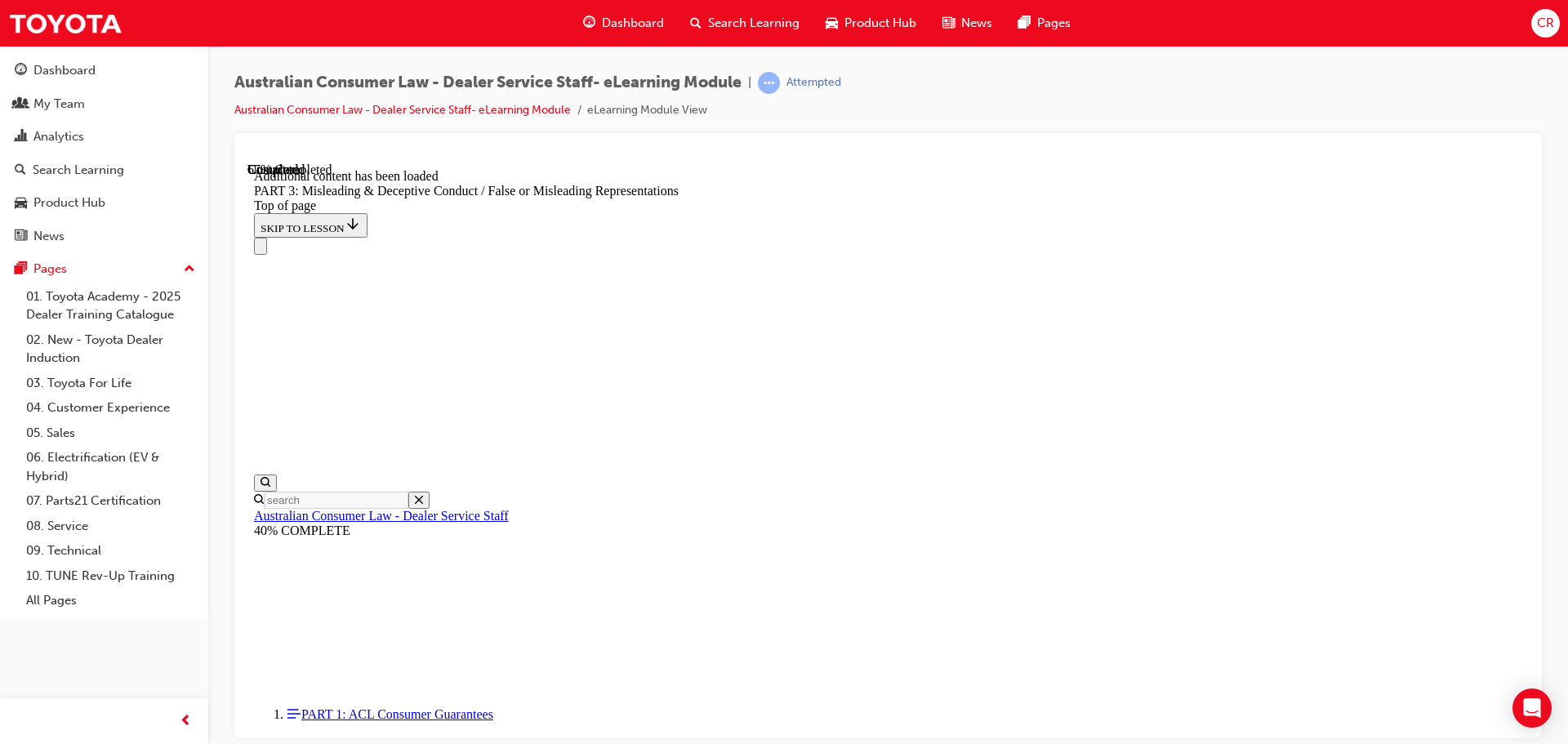 scroll, scrollTop: 4759, scrollLeft: 0, axis: vertical 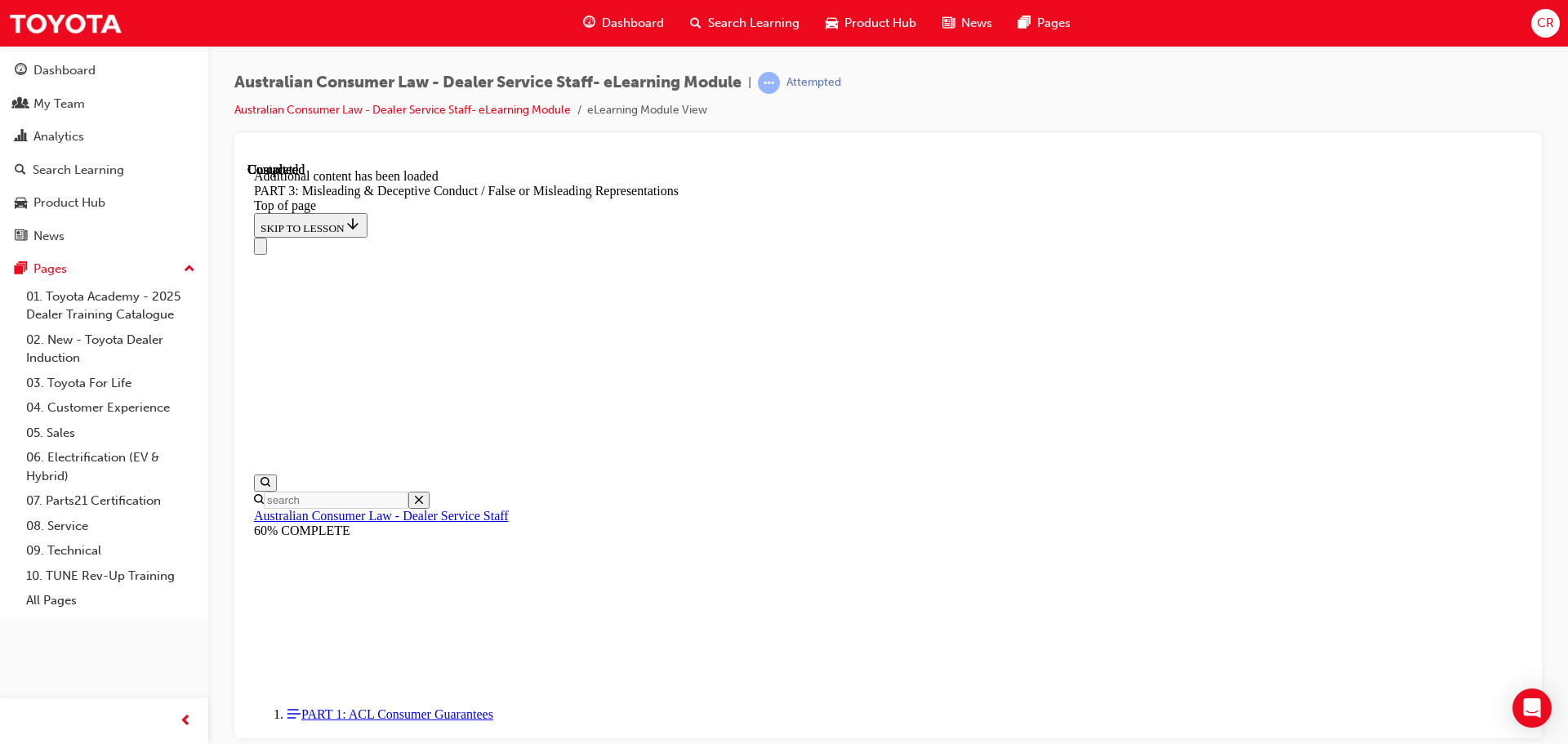 click on "Lesson 4 - Resources" at bounding box center (310, 22953) 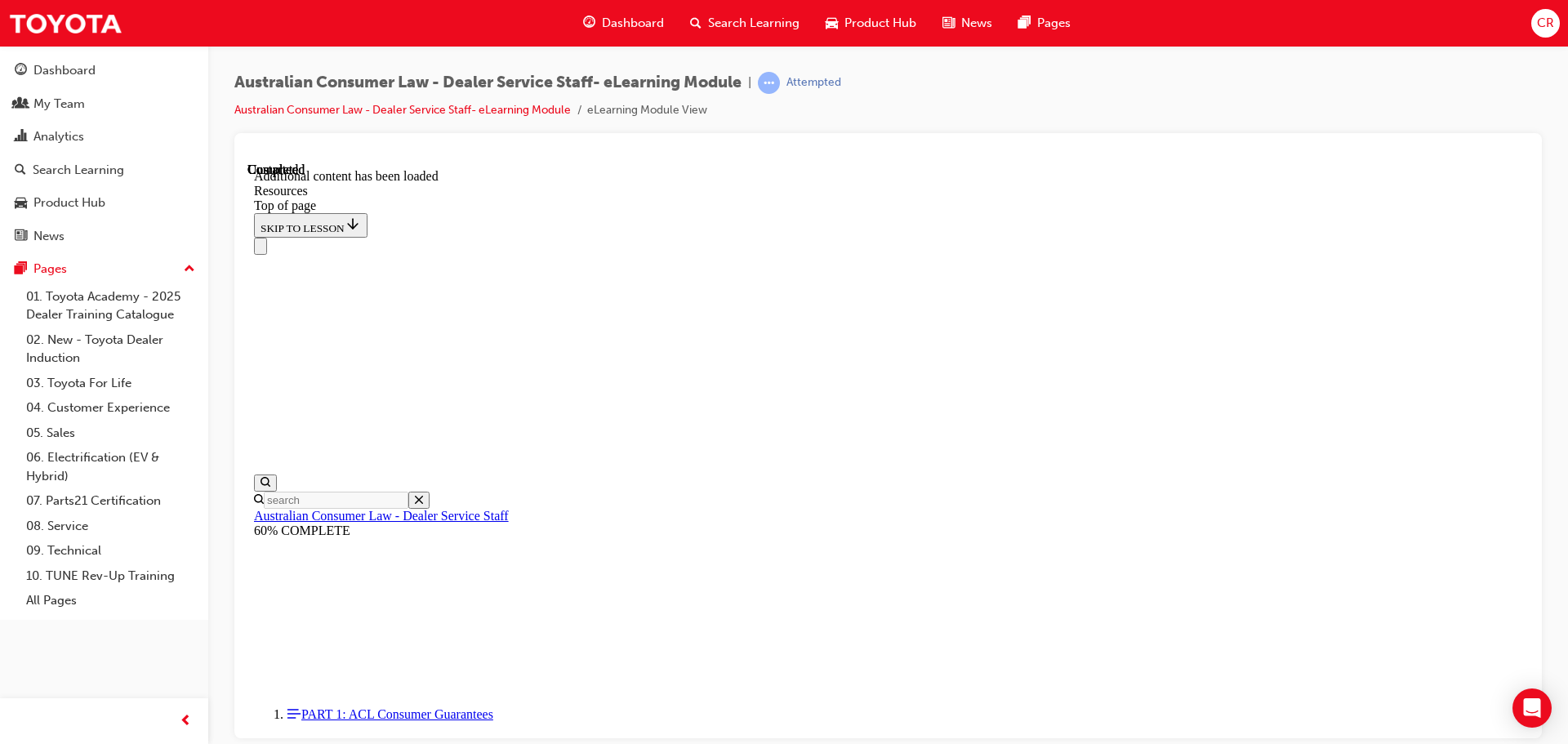 scroll, scrollTop: 0, scrollLeft: 0, axis: both 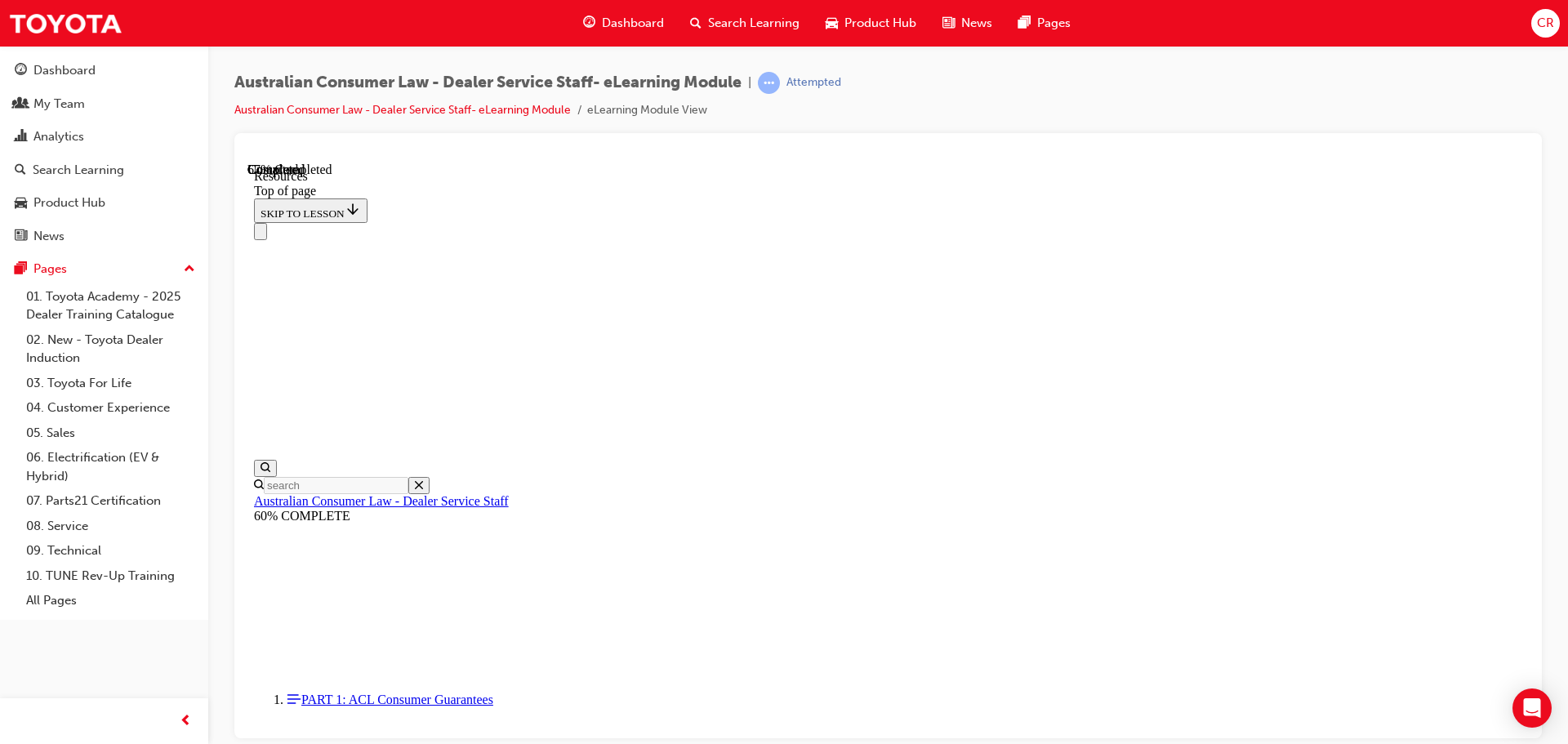 click on "CONTINUE" at bounding box center (288, 9037) 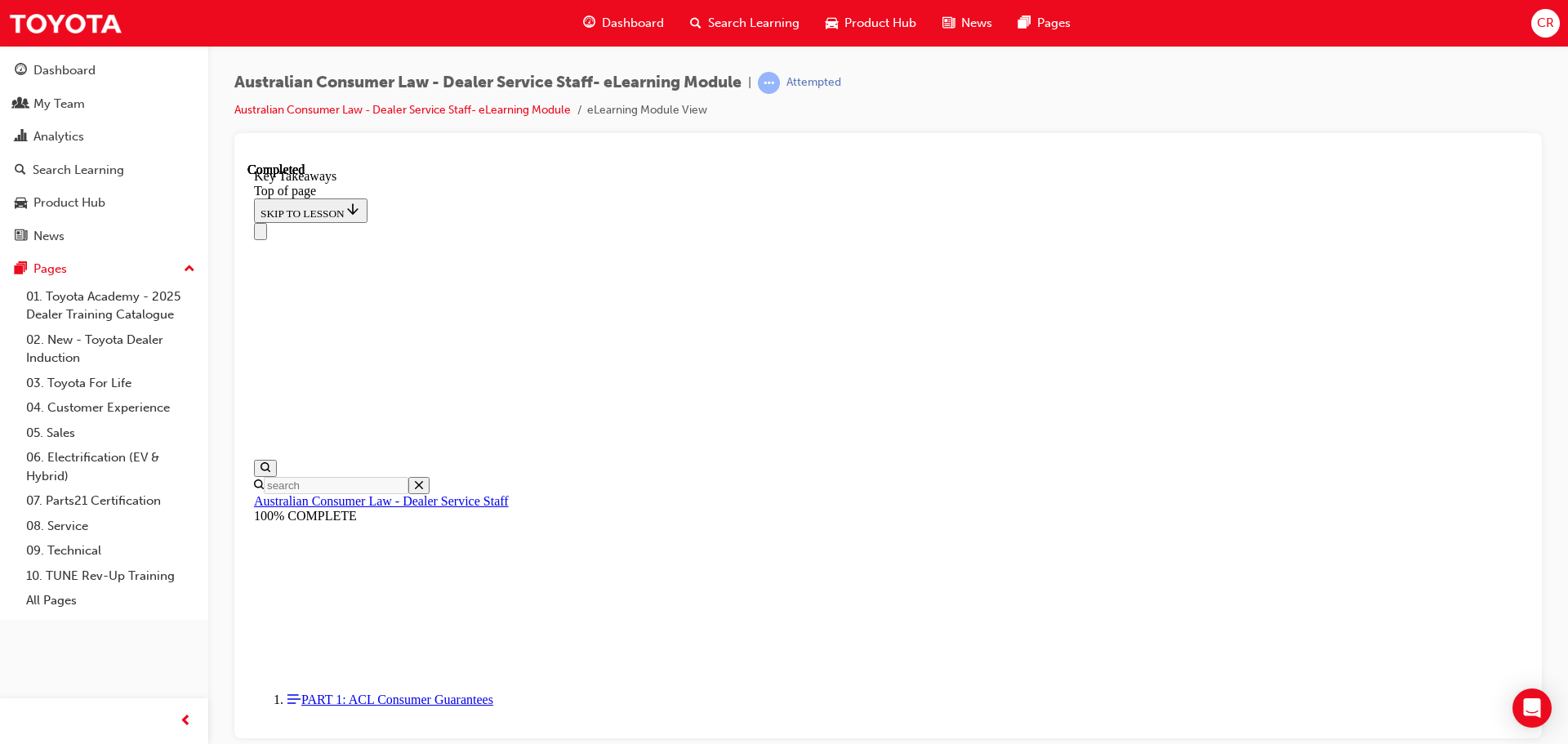 scroll, scrollTop: 377, scrollLeft: 0, axis: vertical 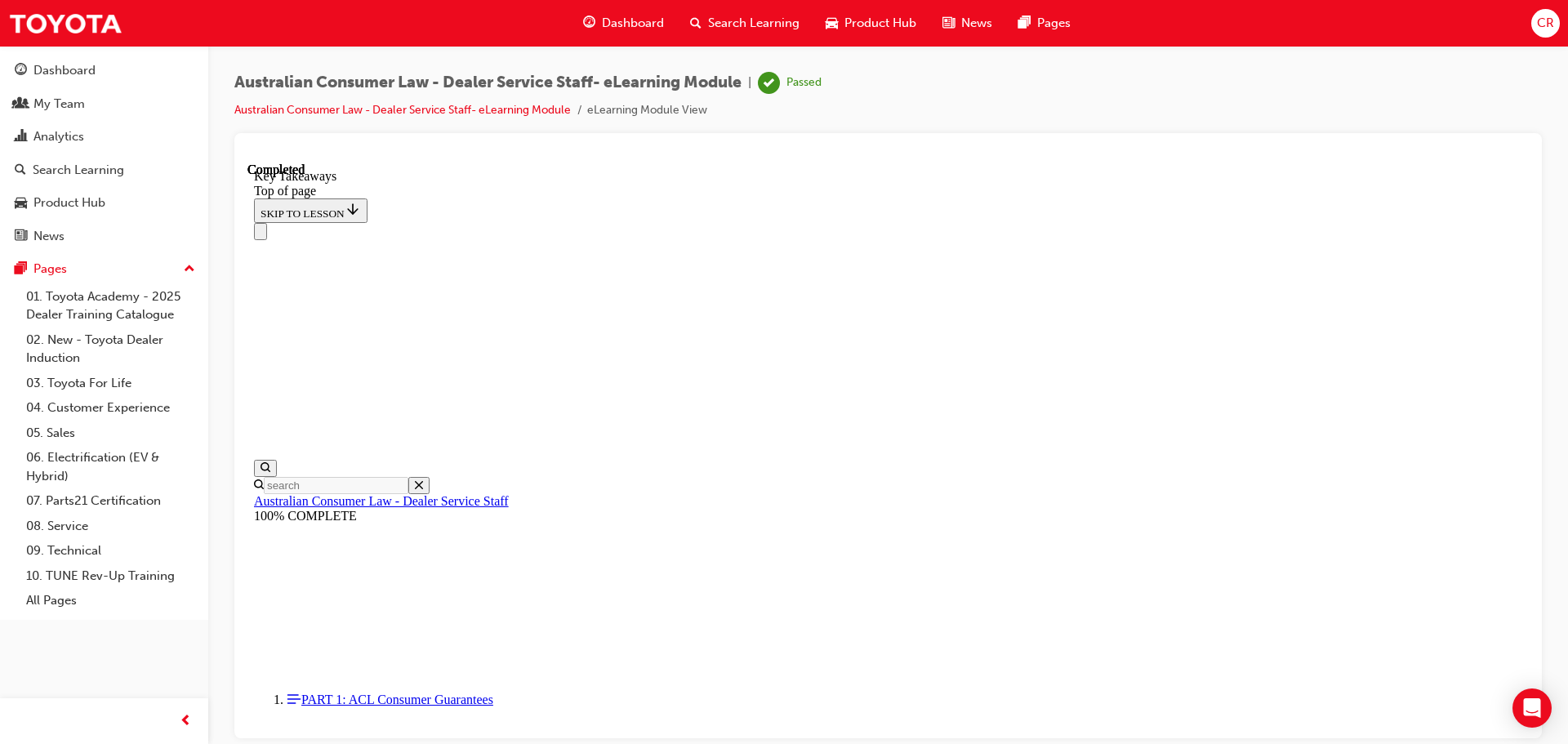 click on "That concludes the module. Thank you!" at bounding box center (888, 8685) 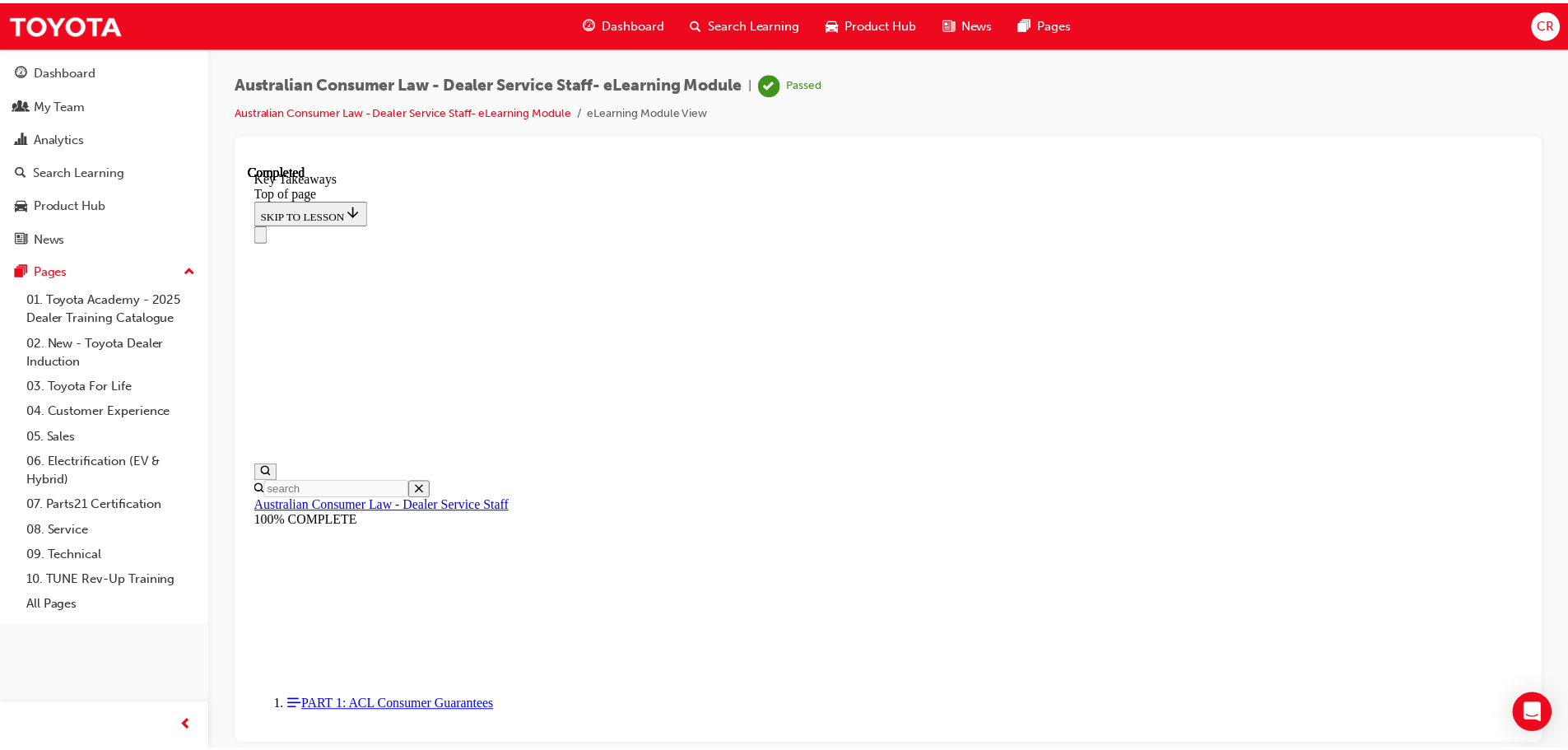 scroll, scrollTop: 0, scrollLeft: 0, axis: both 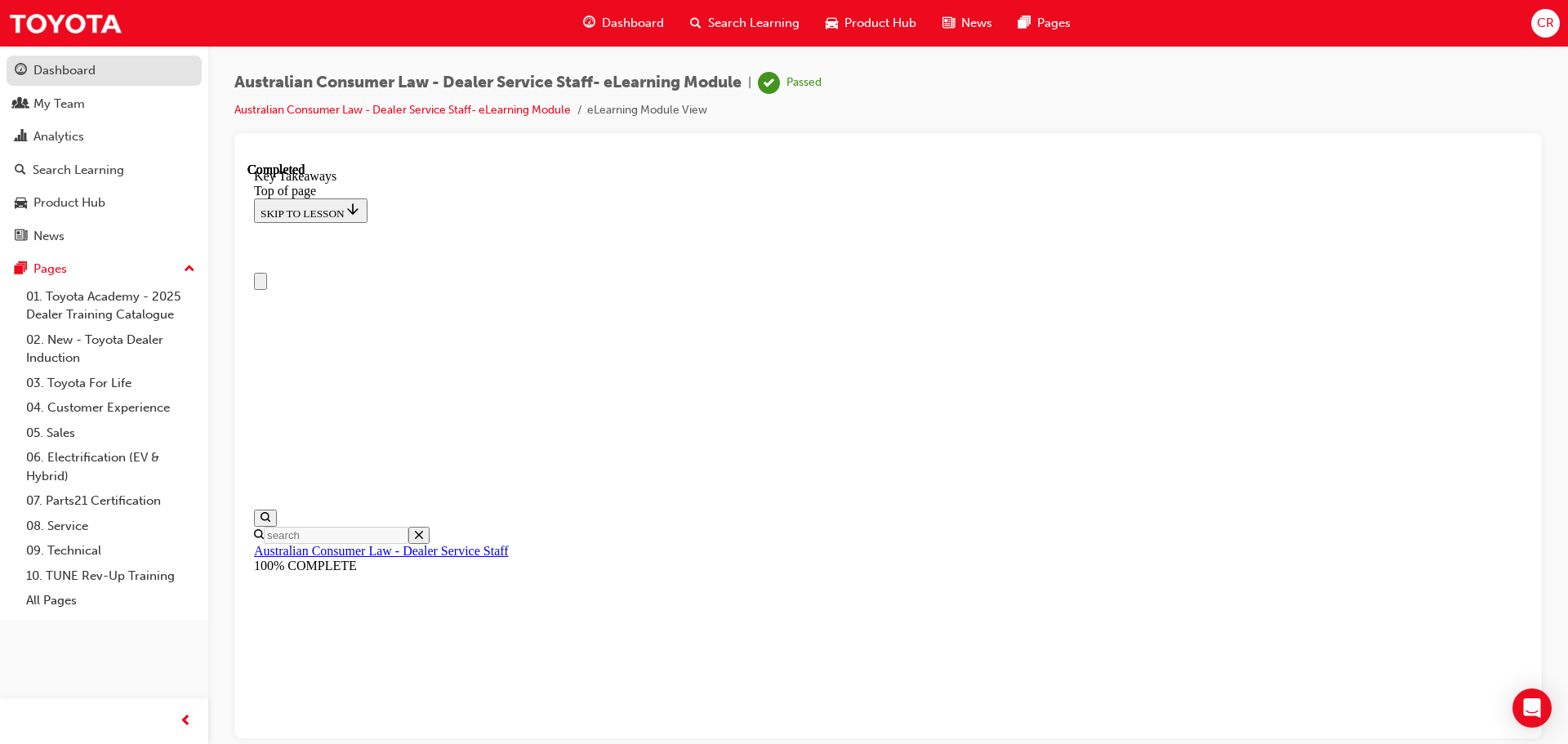 click on "Dashboard" at bounding box center (104, 70) 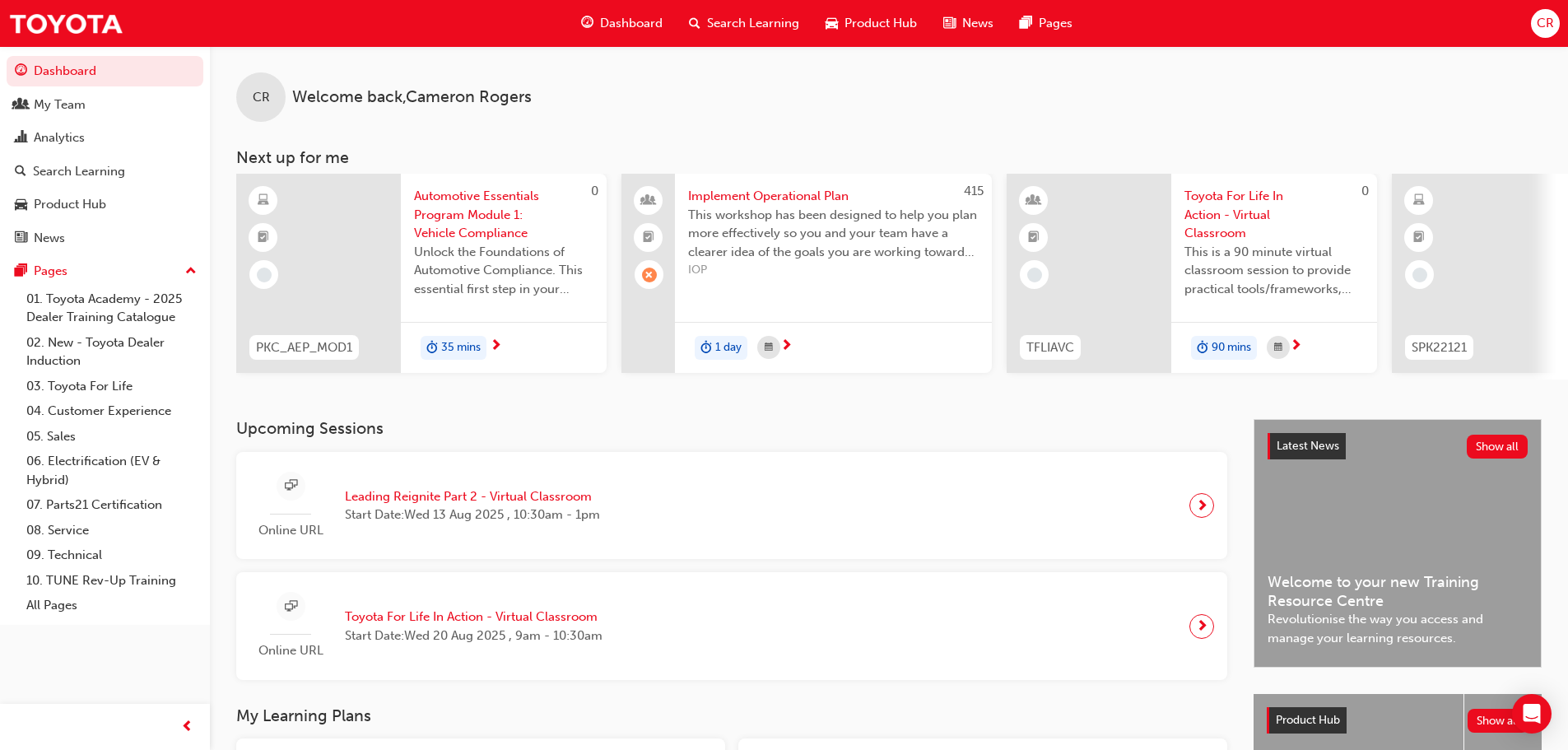 click on "Automotive Essentials Program Module 1: Vehicle Compliance" at bounding box center [504, 215] 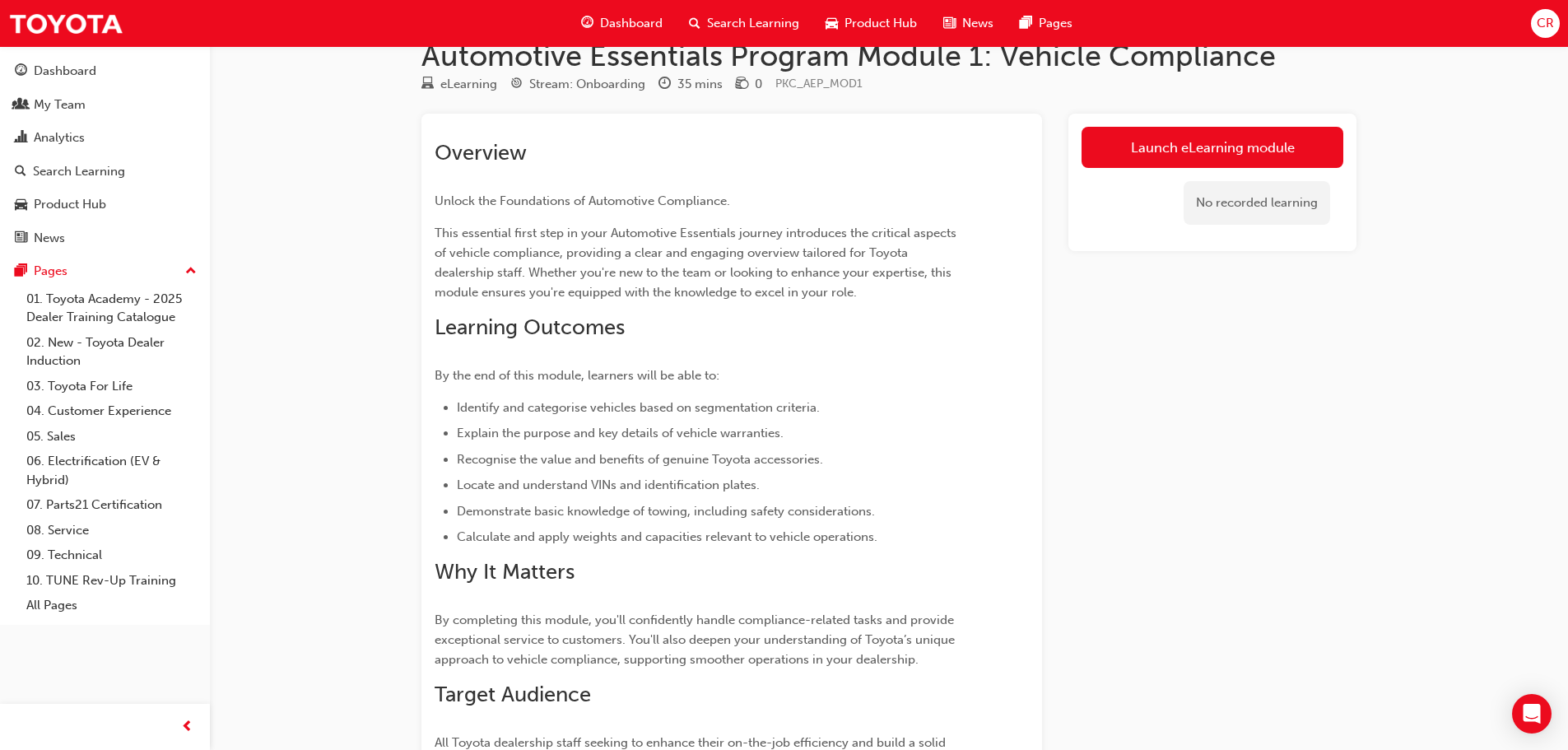 scroll, scrollTop: 0, scrollLeft: 0, axis: both 